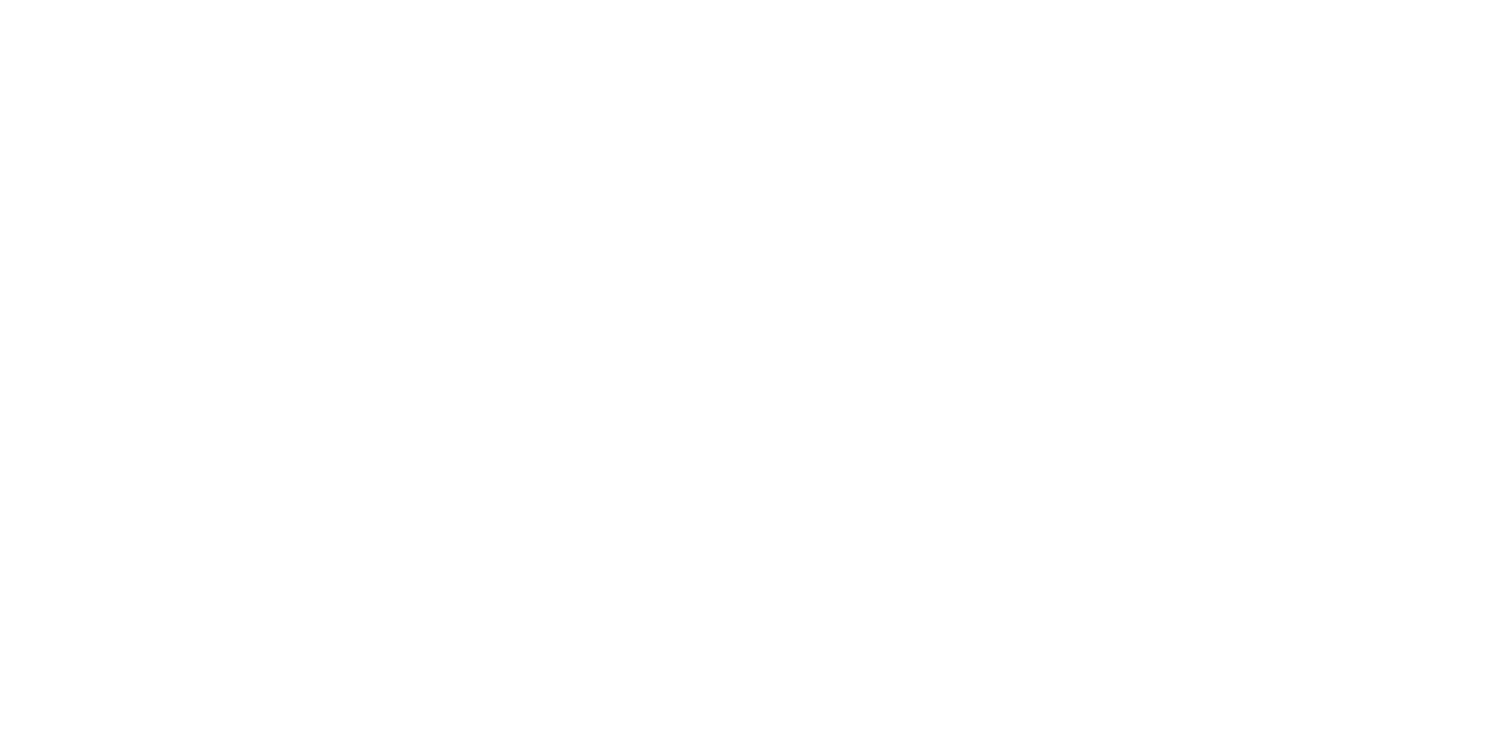 scroll, scrollTop: 0, scrollLeft: 0, axis: both 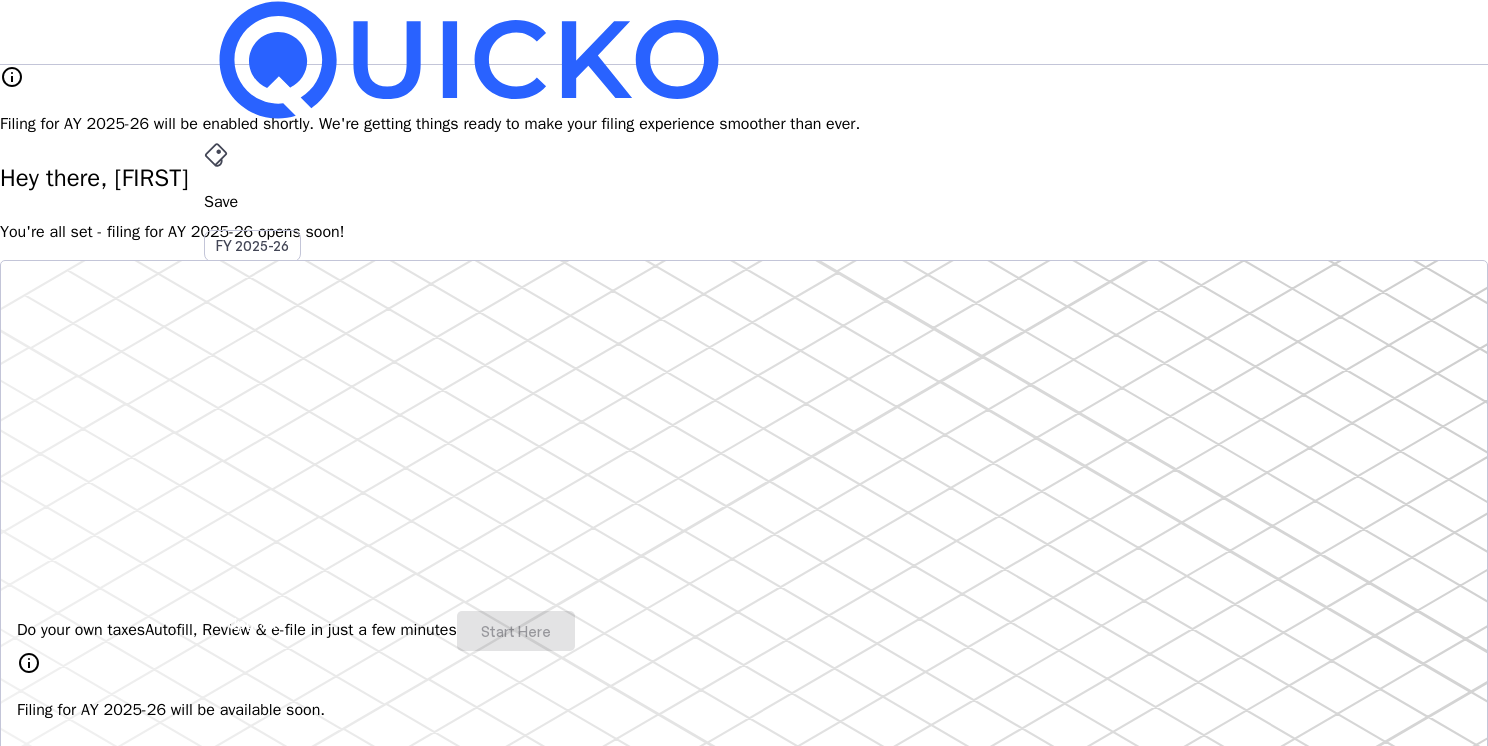 click on "SM" at bounding box center [220, 587] 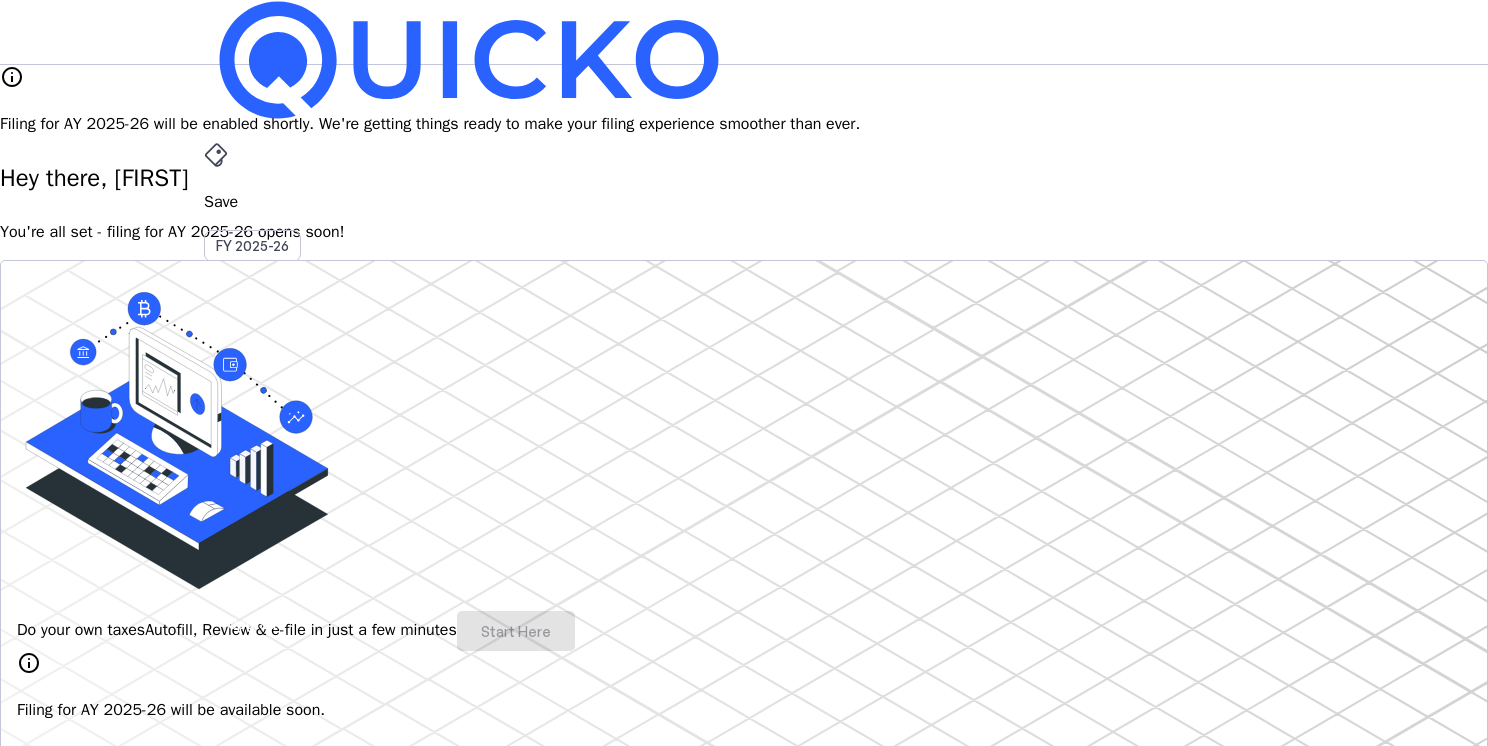 click on "My Accountants" at bounding box center [72, 3529] 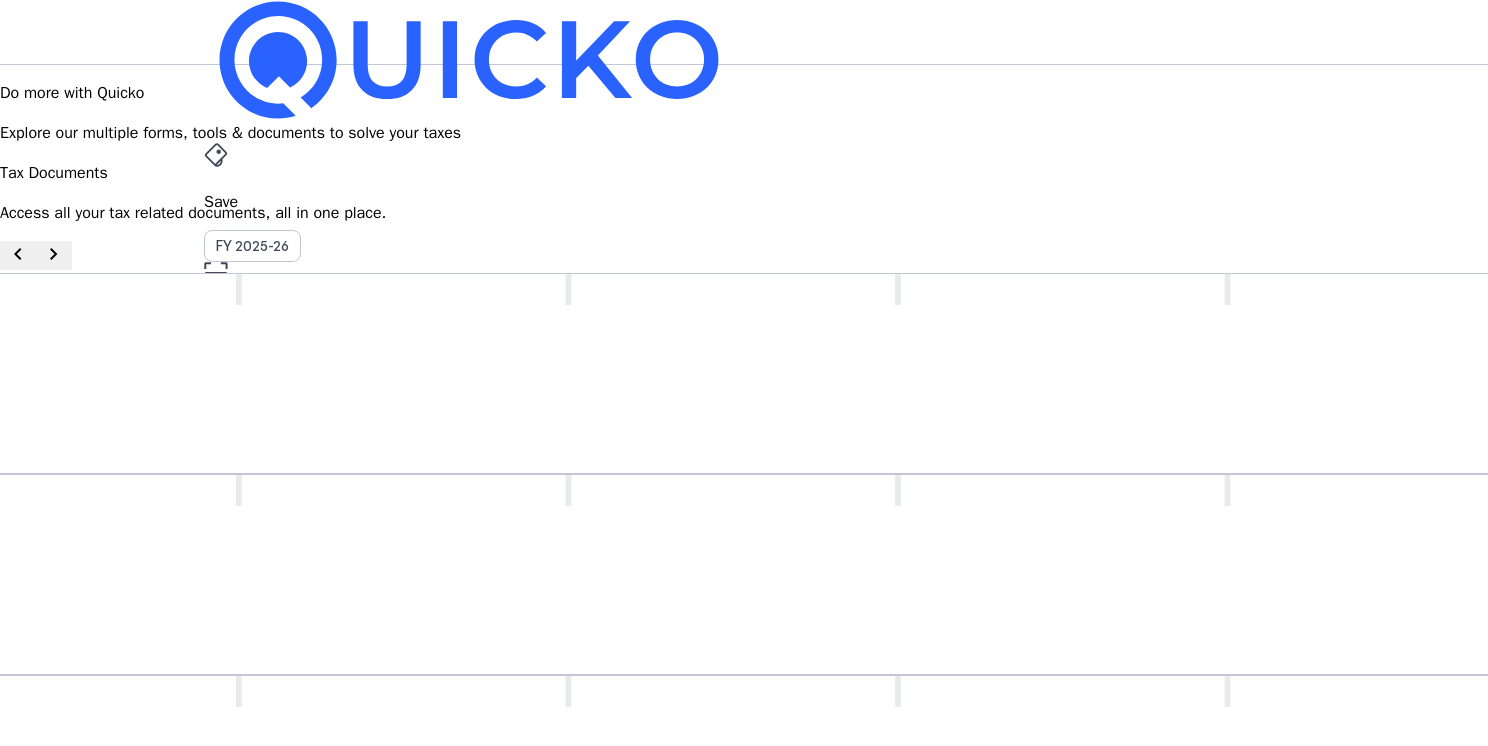 click on "AY 2025-26" at bounding box center (253, 452) 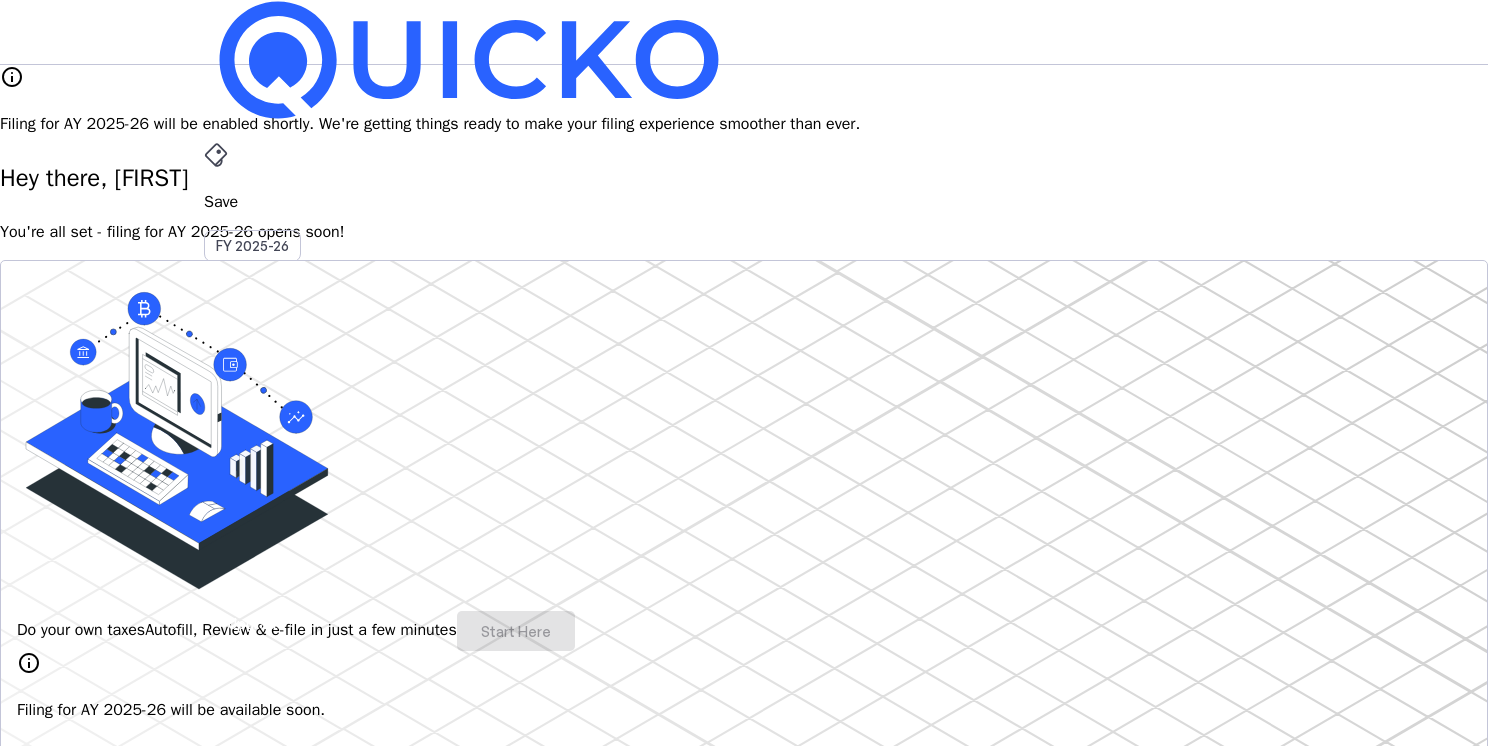 click on "Upgrade" at bounding box center [256, 623] 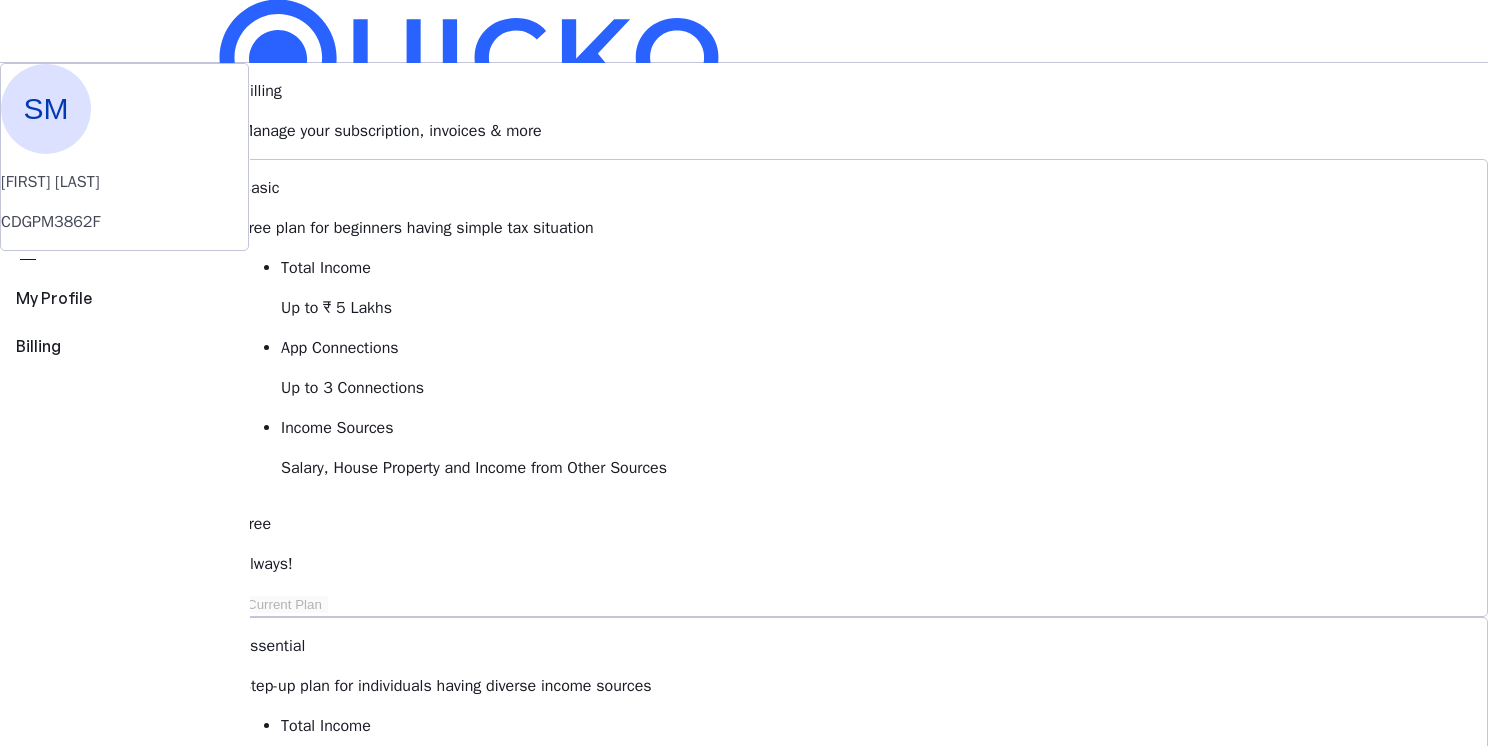 scroll, scrollTop: 0, scrollLeft: 0, axis: both 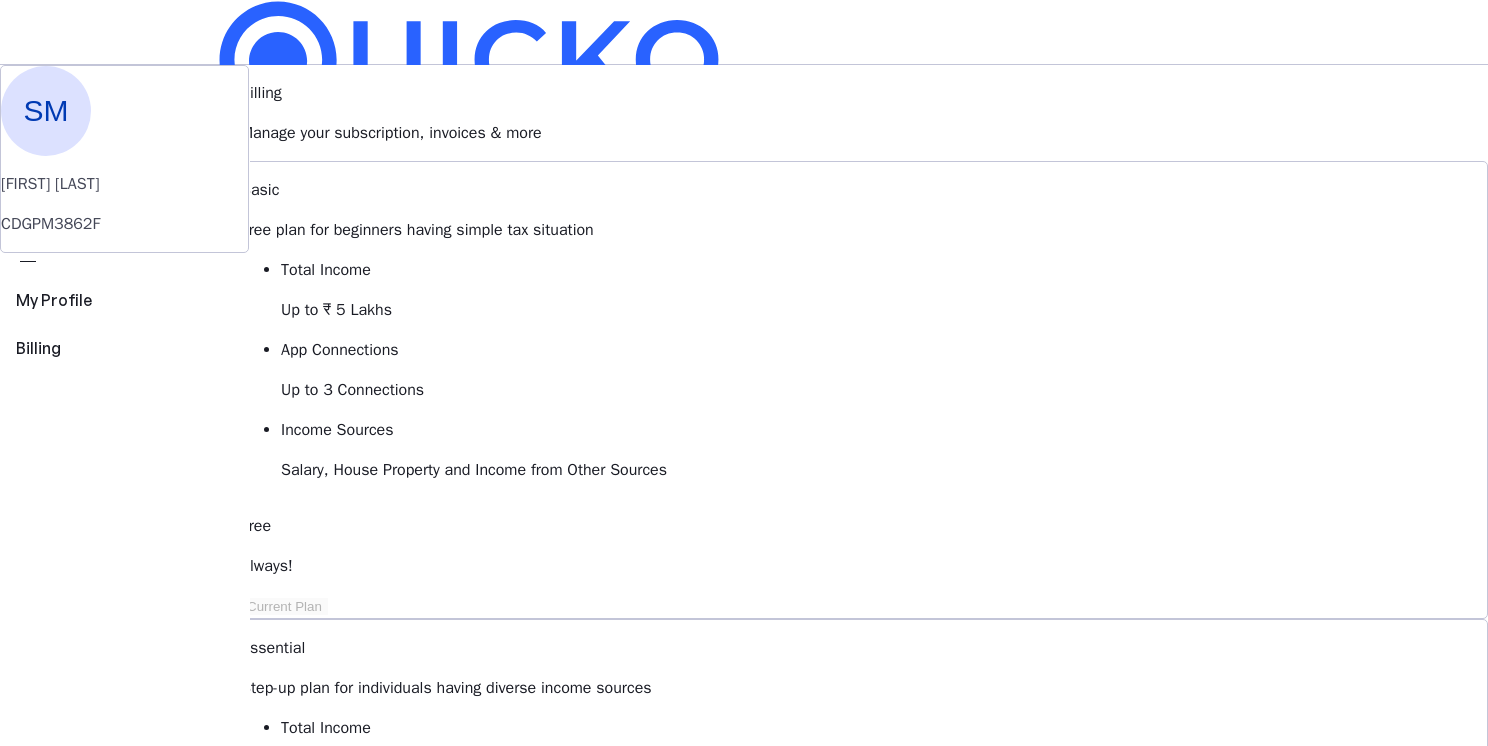 click on "AY 2025-26" at bounding box center (253, 452) 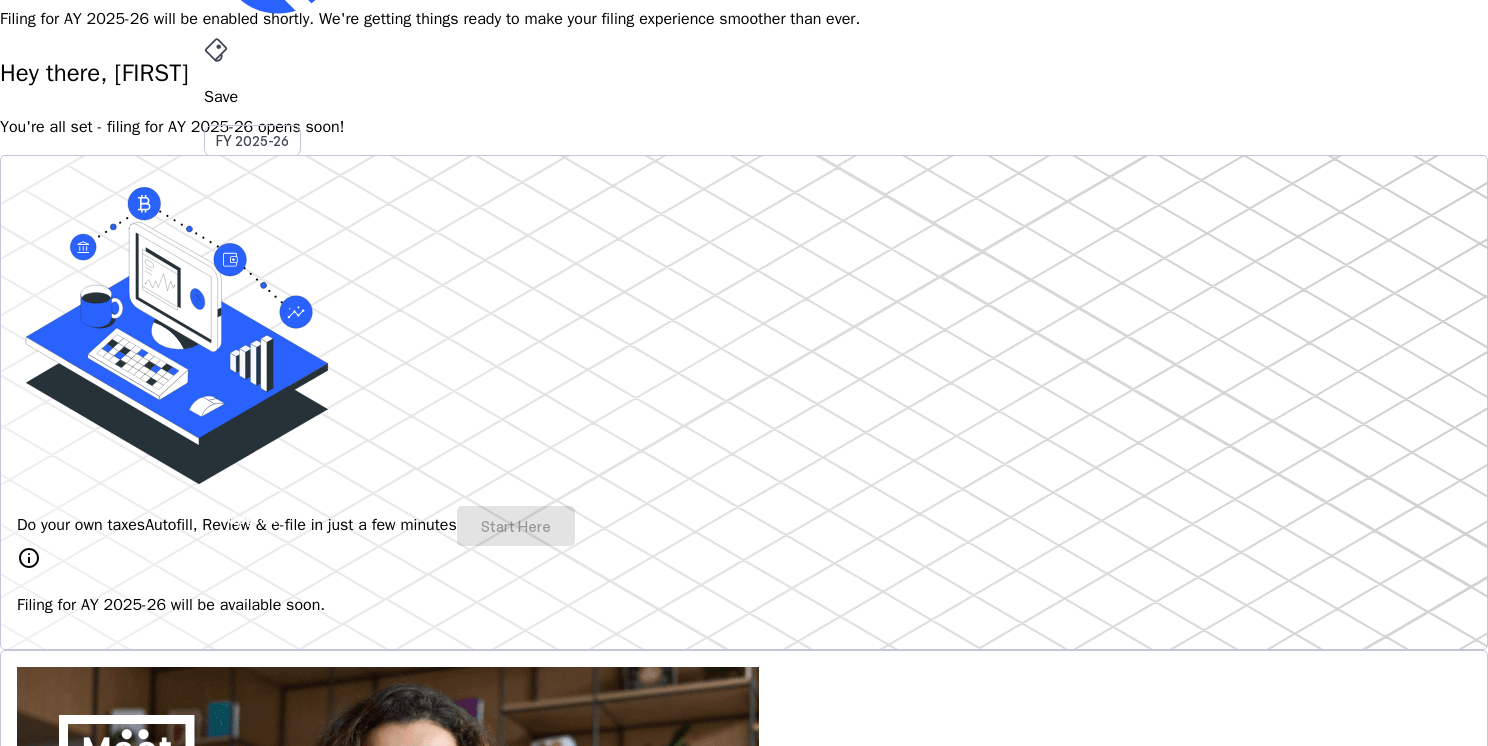 scroll, scrollTop: 0, scrollLeft: 0, axis: both 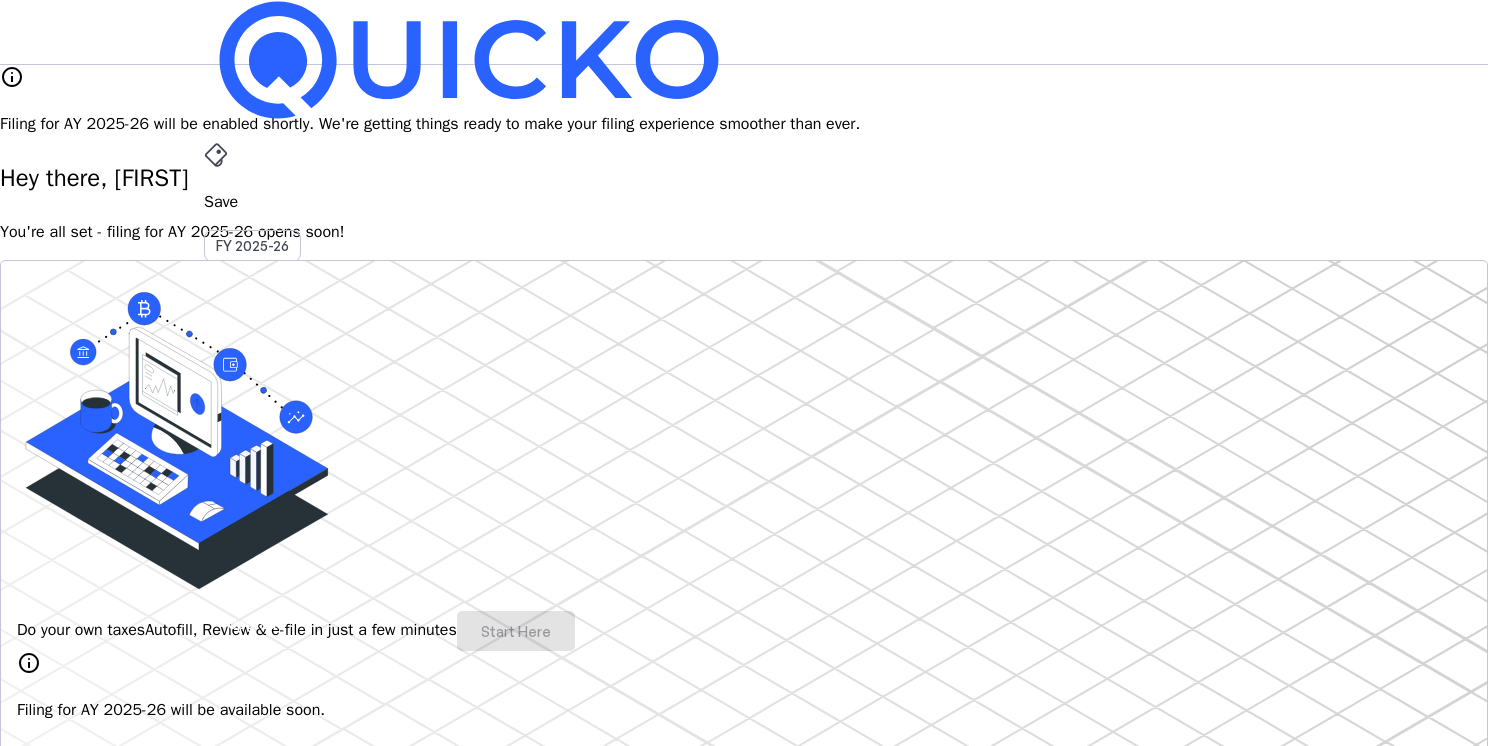 click at bounding box center (177, 437) 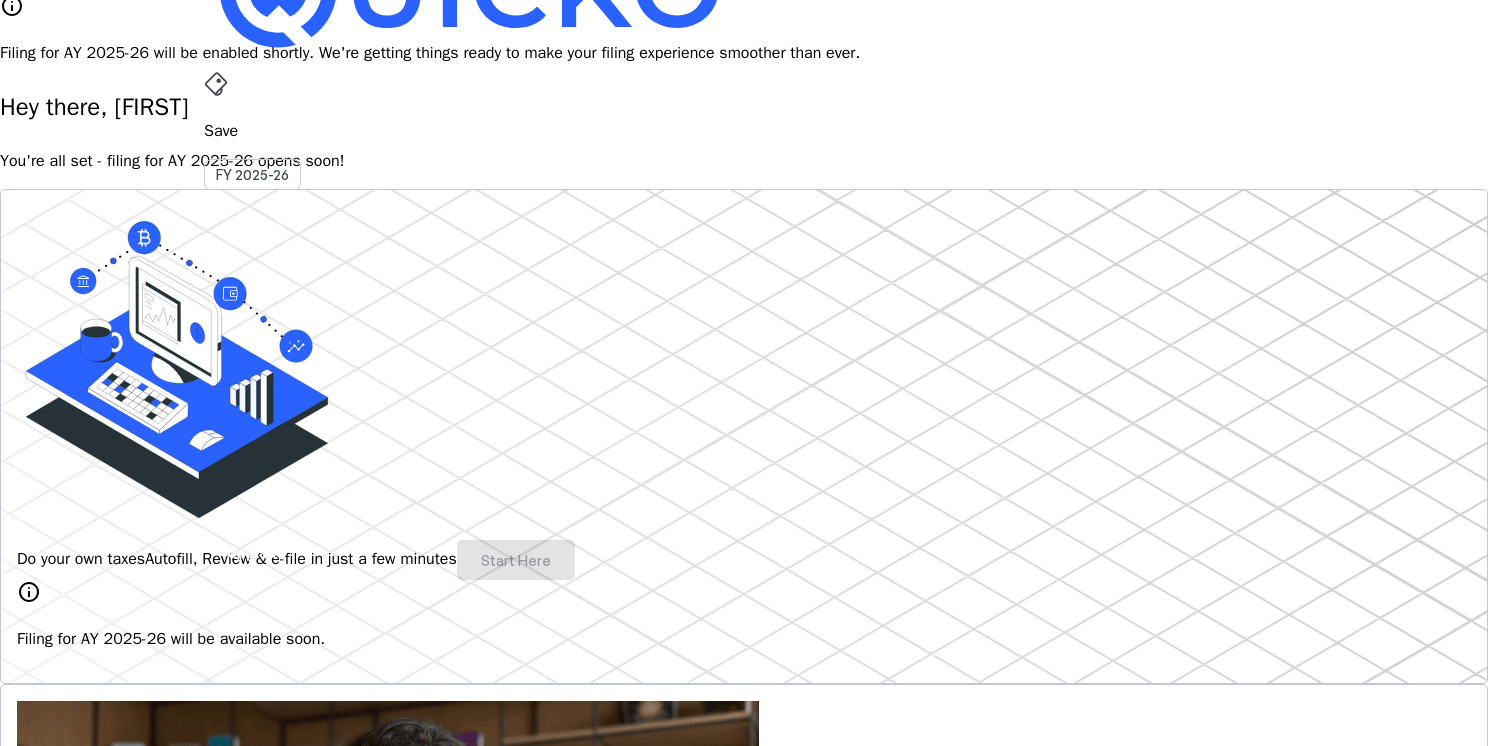 scroll, scrollTop: 0, scrollLeft: 0, axis: both 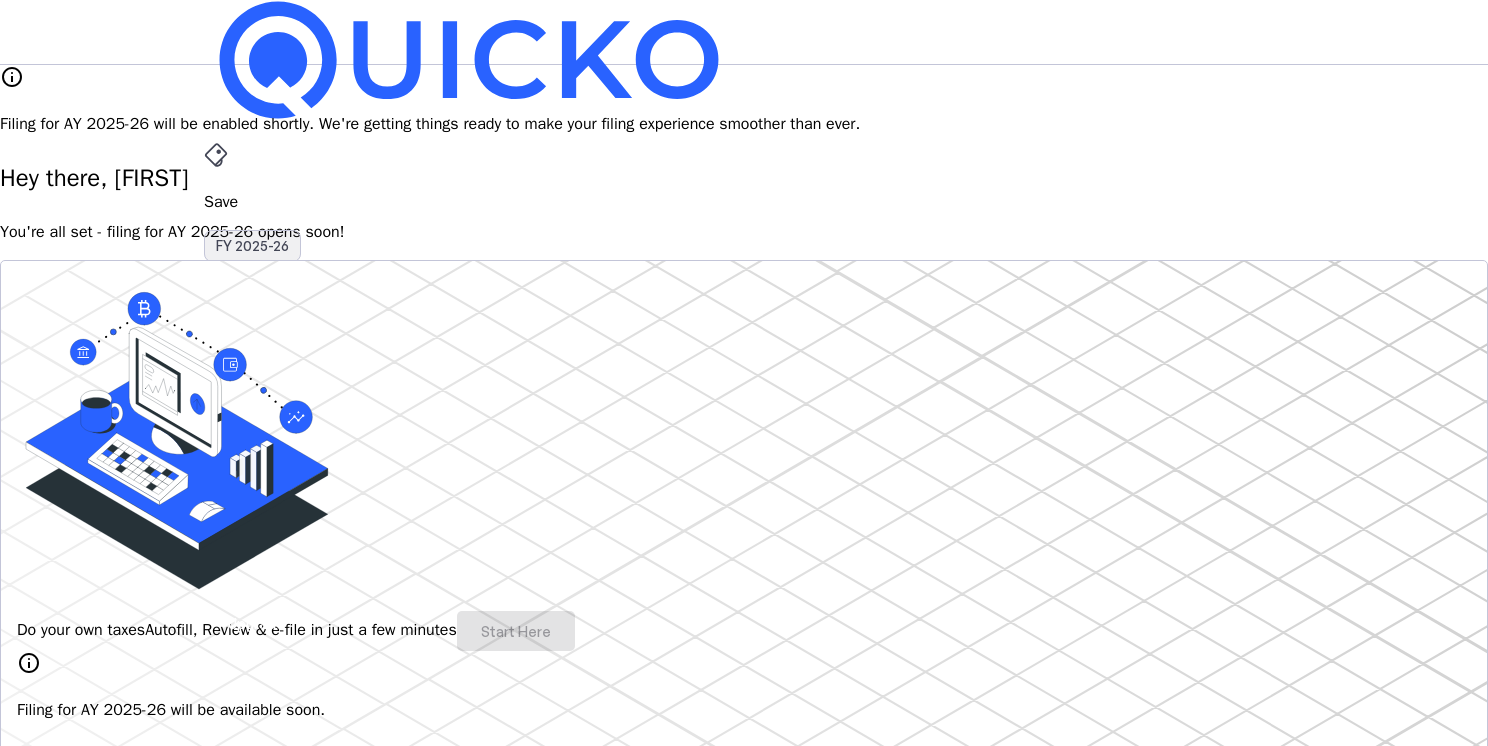 click on "FY 2025-26" at bounding box center [252, 246] 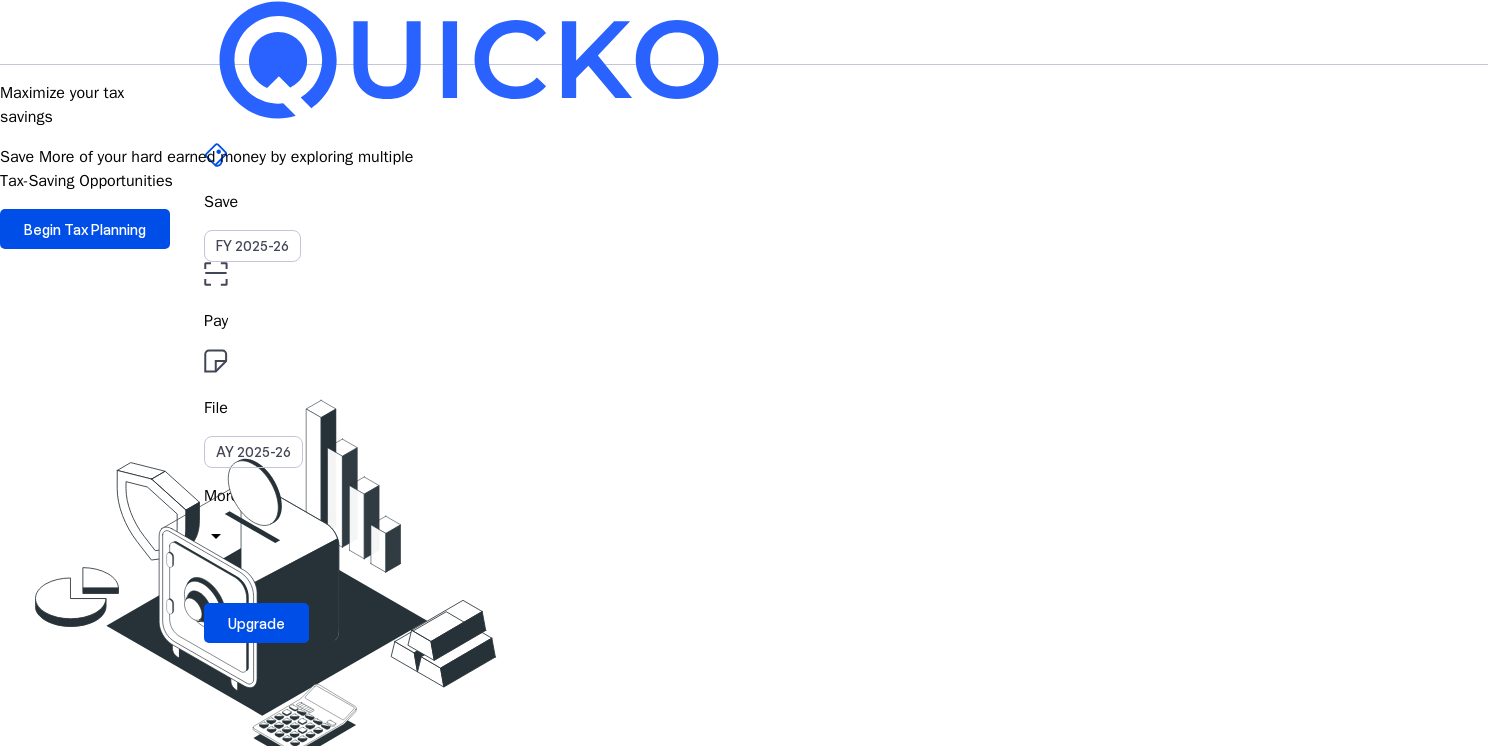 click on "arrow_drop_down" at bounding box center [216, 536] 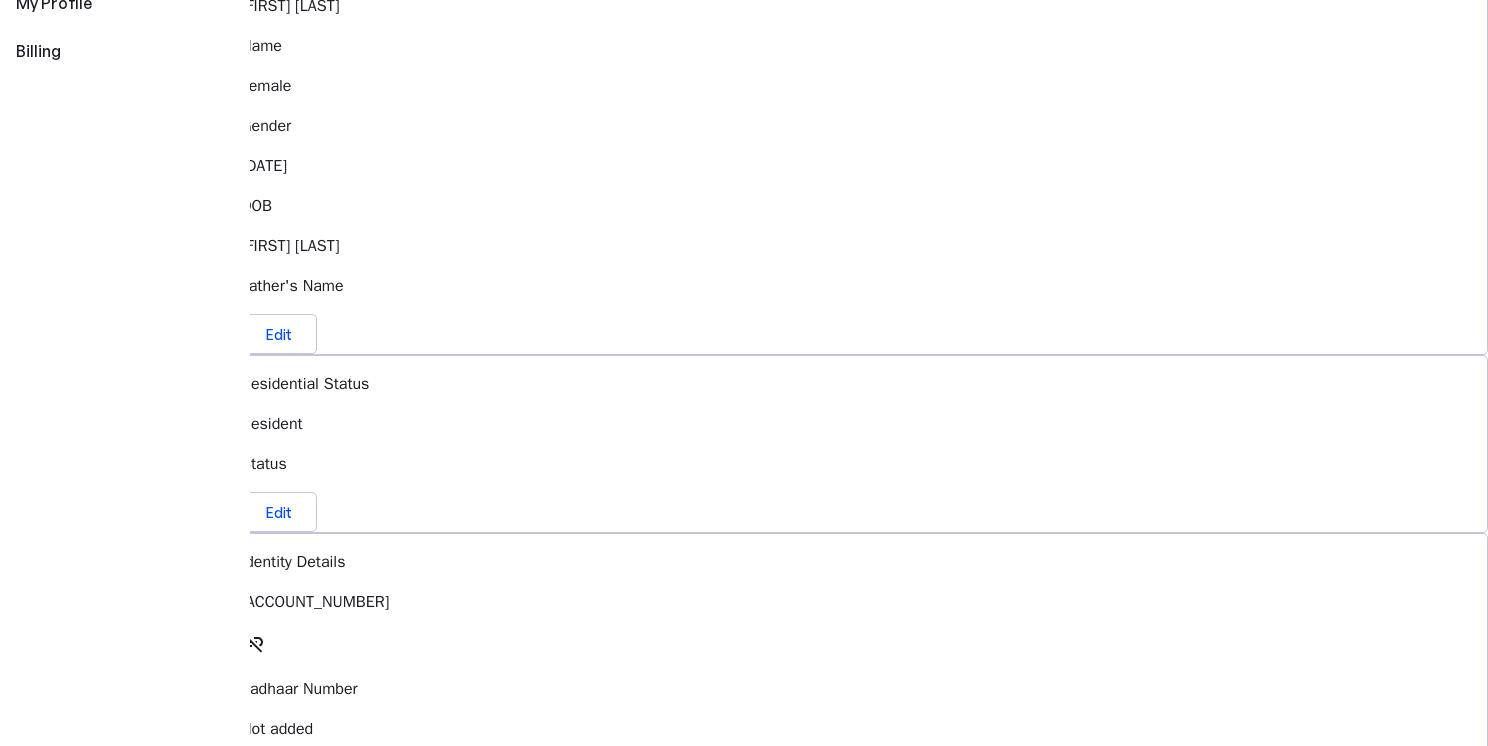 scroll, scrollTop: 300, scrollLeft: 0, axis: vertical 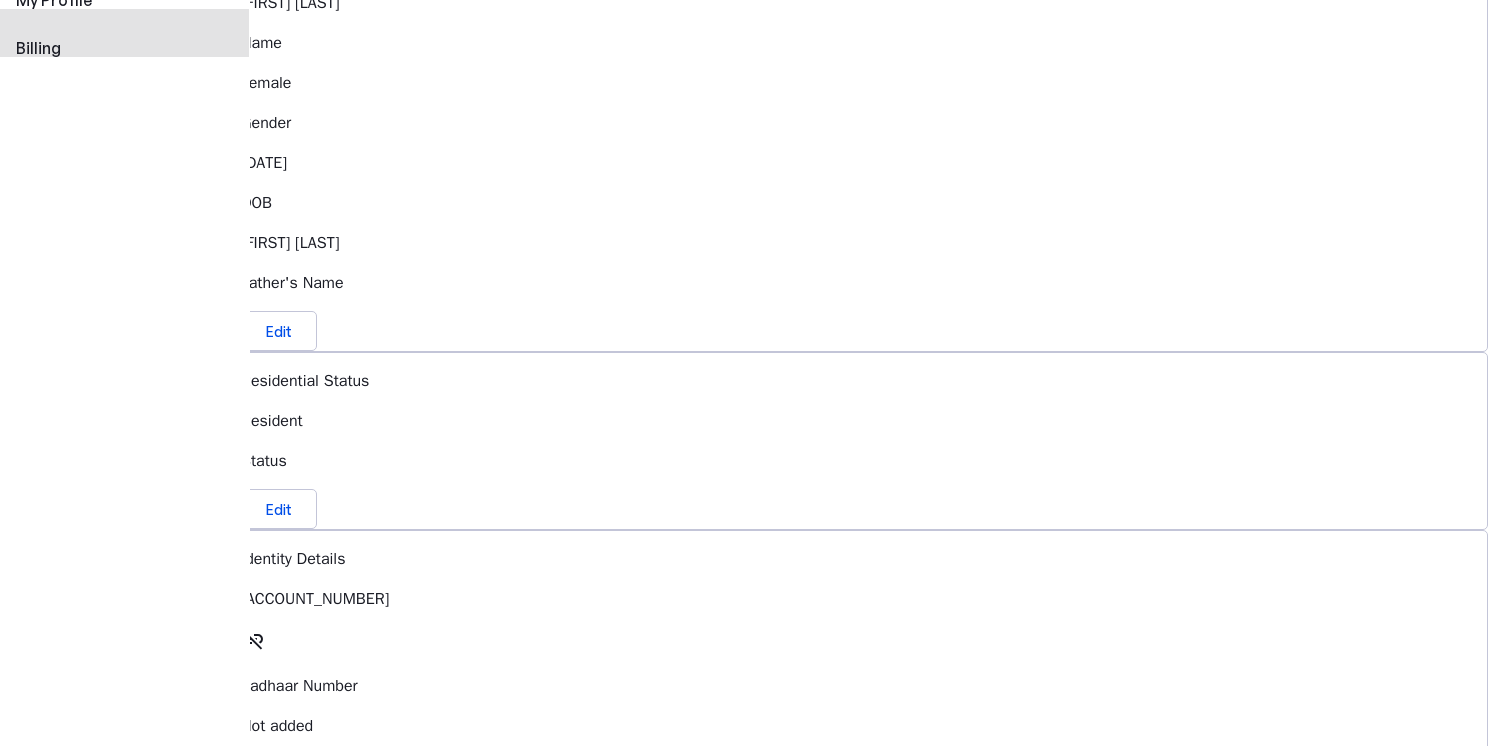 click on "view_carousel Billing" at bounding box center (124, 25) 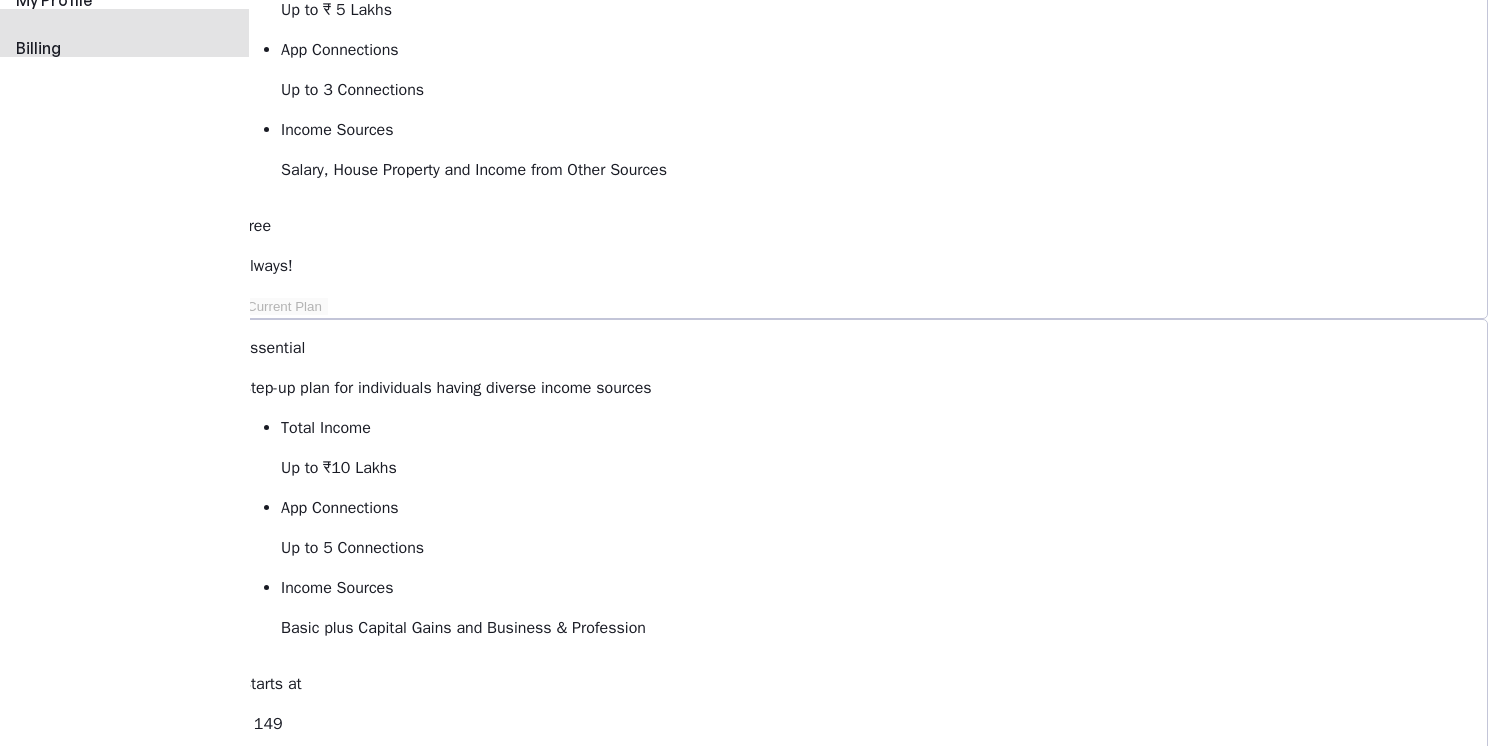 scroll, scrollTop: 0, scrollLeft: 0, axis: both 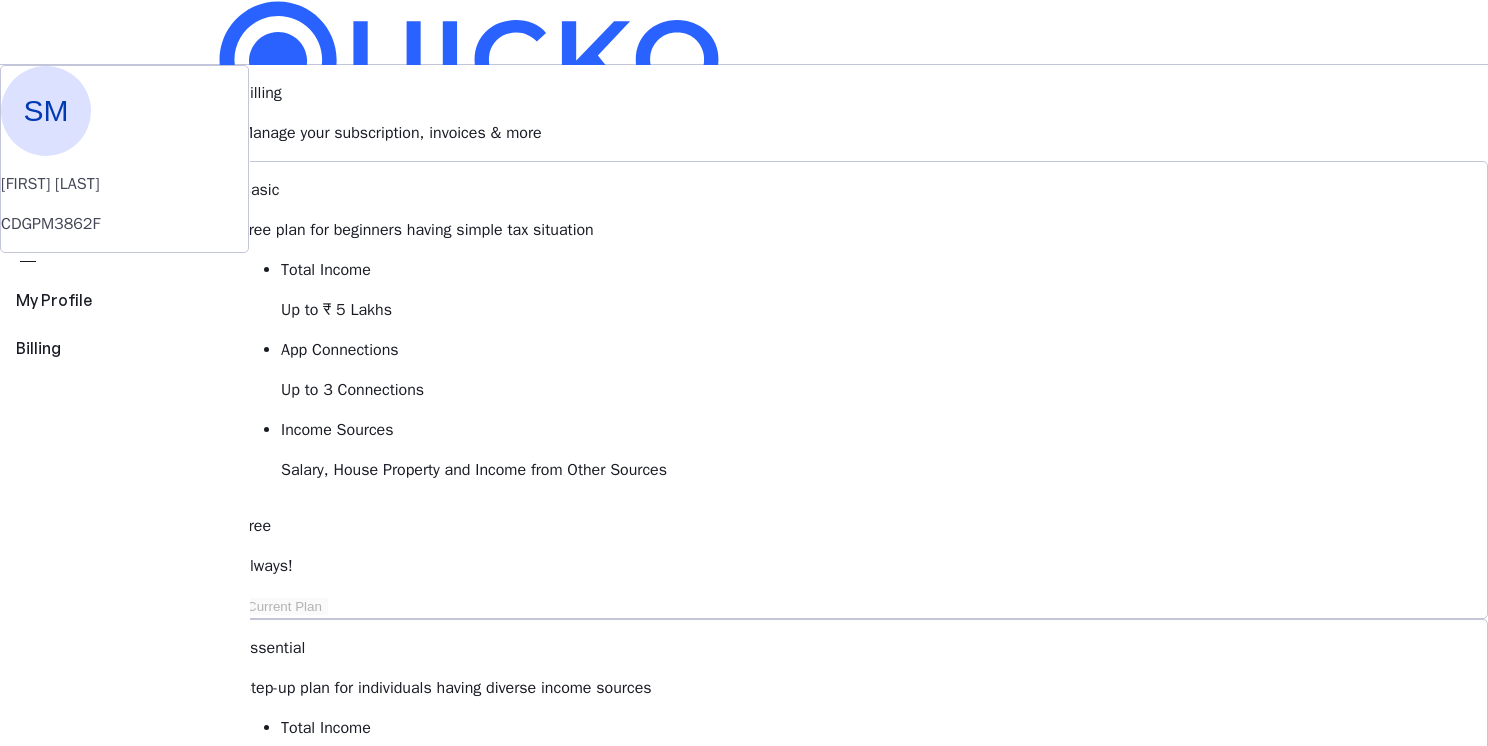 click on "Free" at bounding box center (864, 526) 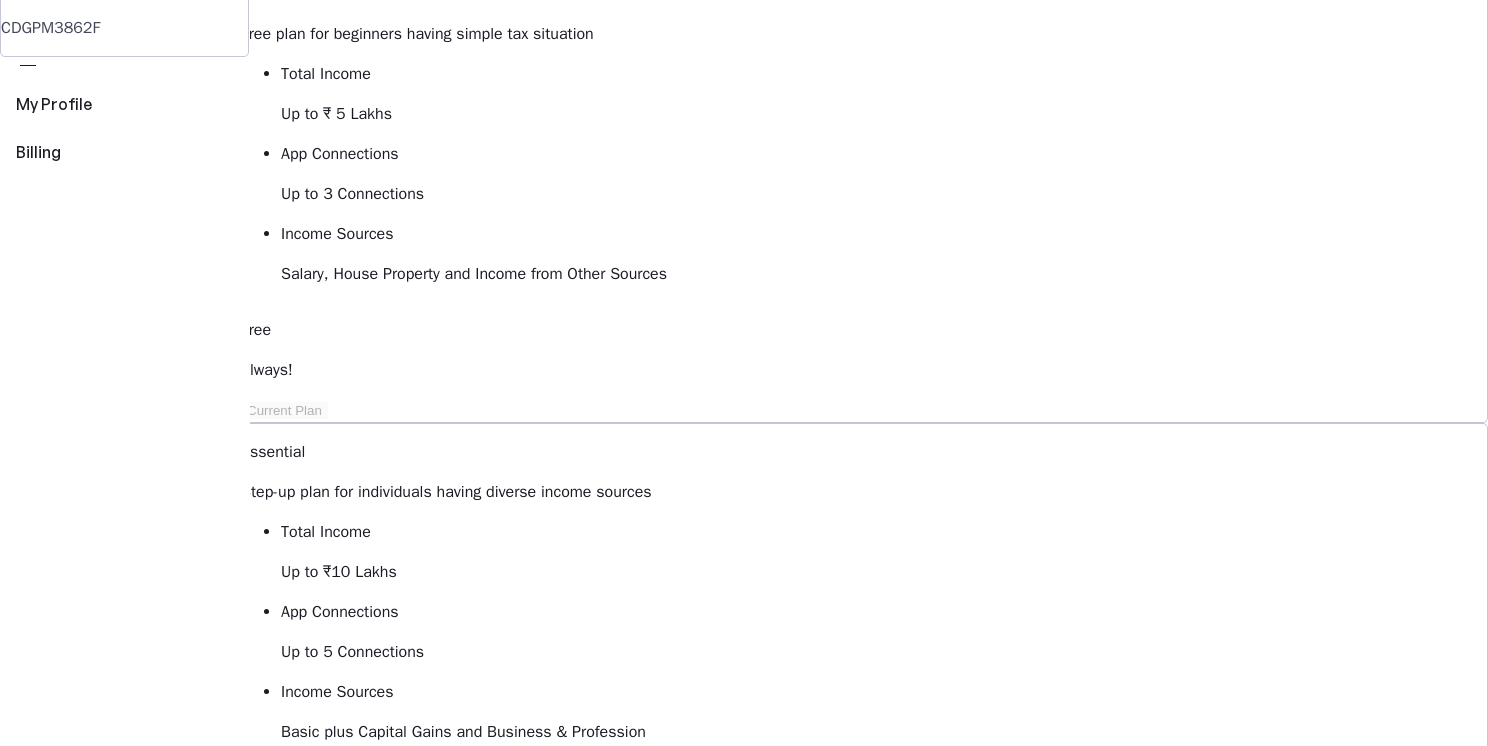 scroll, scrollTop: 200, scrollLeft: 0, axis: vertical 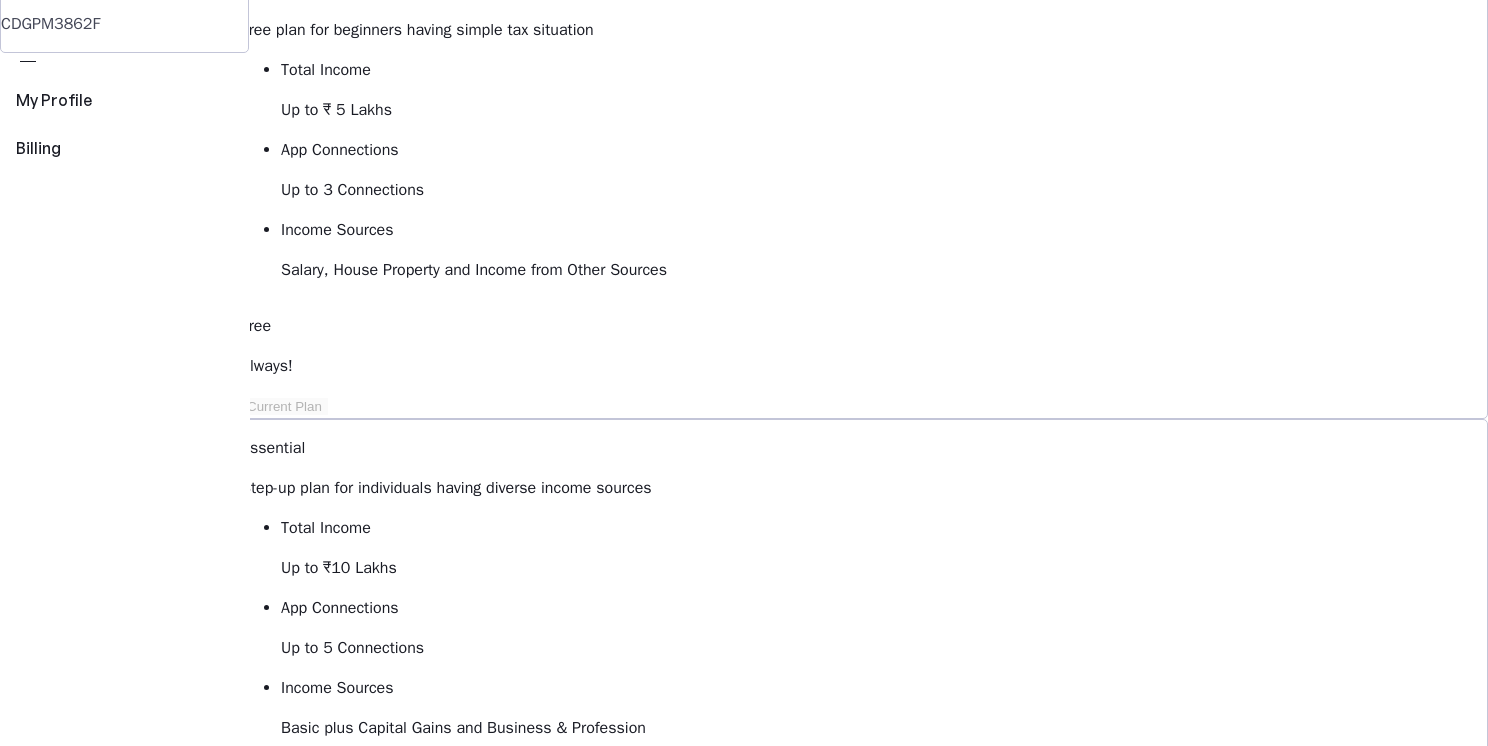 click on "keyboard_arrow_down" at bounding box center (362, 1500) 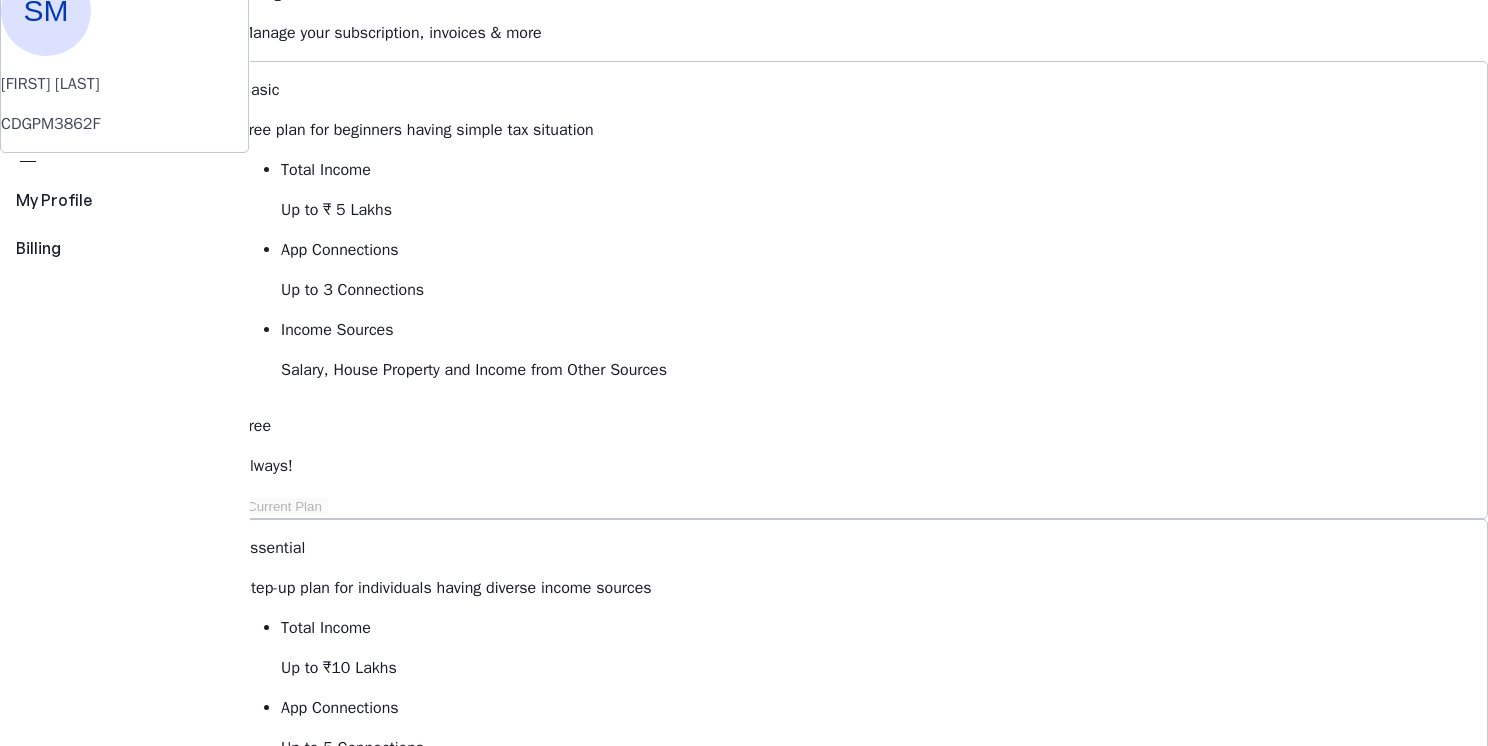 scroll, scrollTop: 0, scrollLeft: 0, axis: both 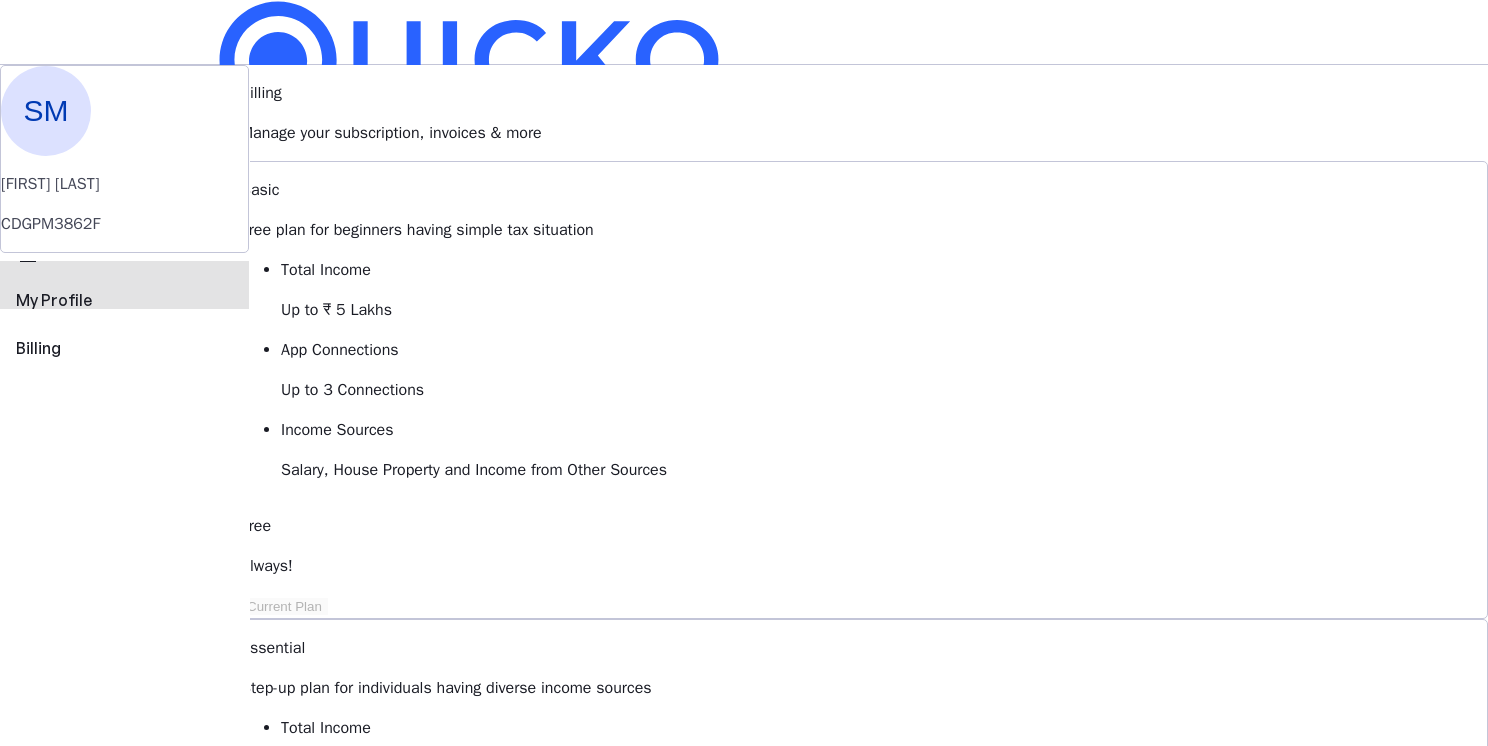 click on "My Profile" at bounding box center [124, 300] 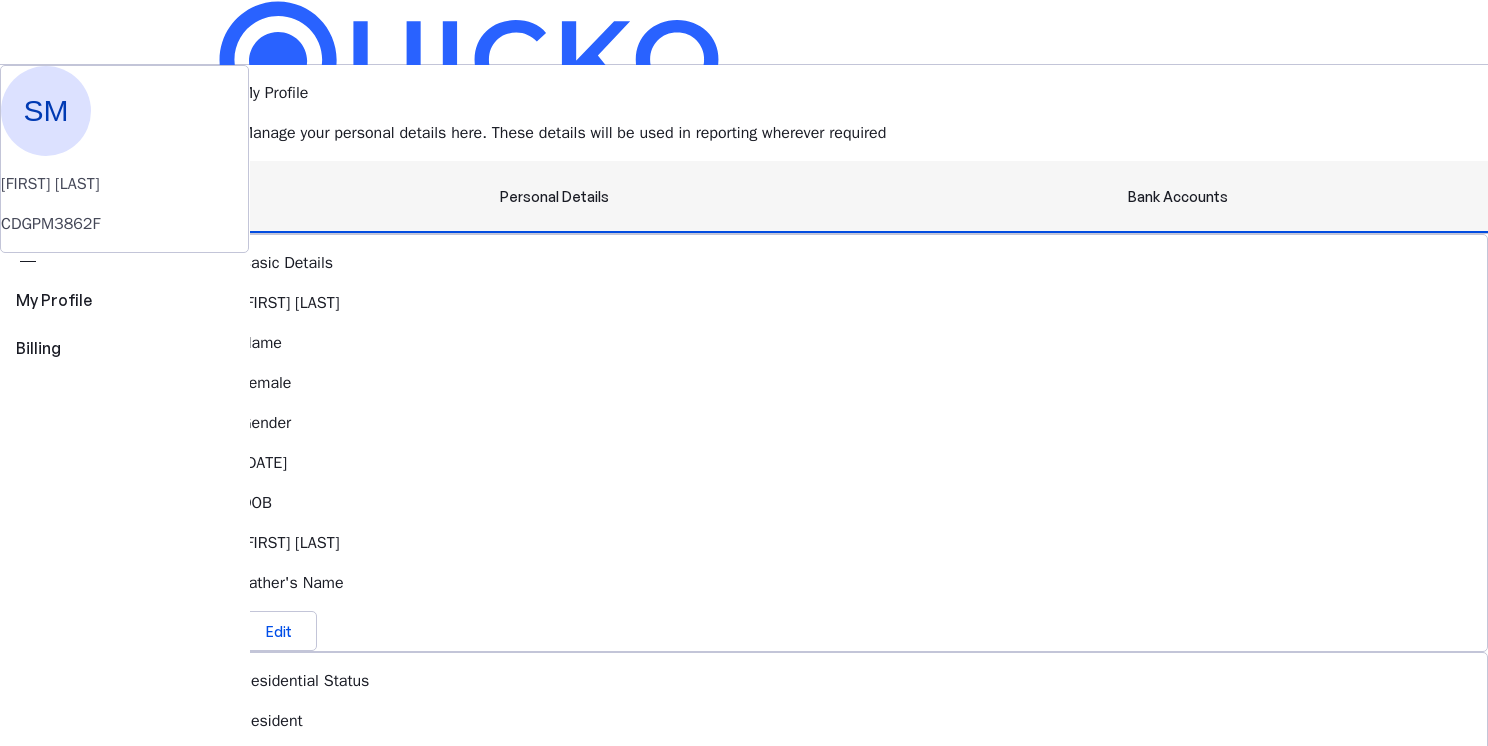 click on "Bank Accounts" at bounding box center [1178, 197] 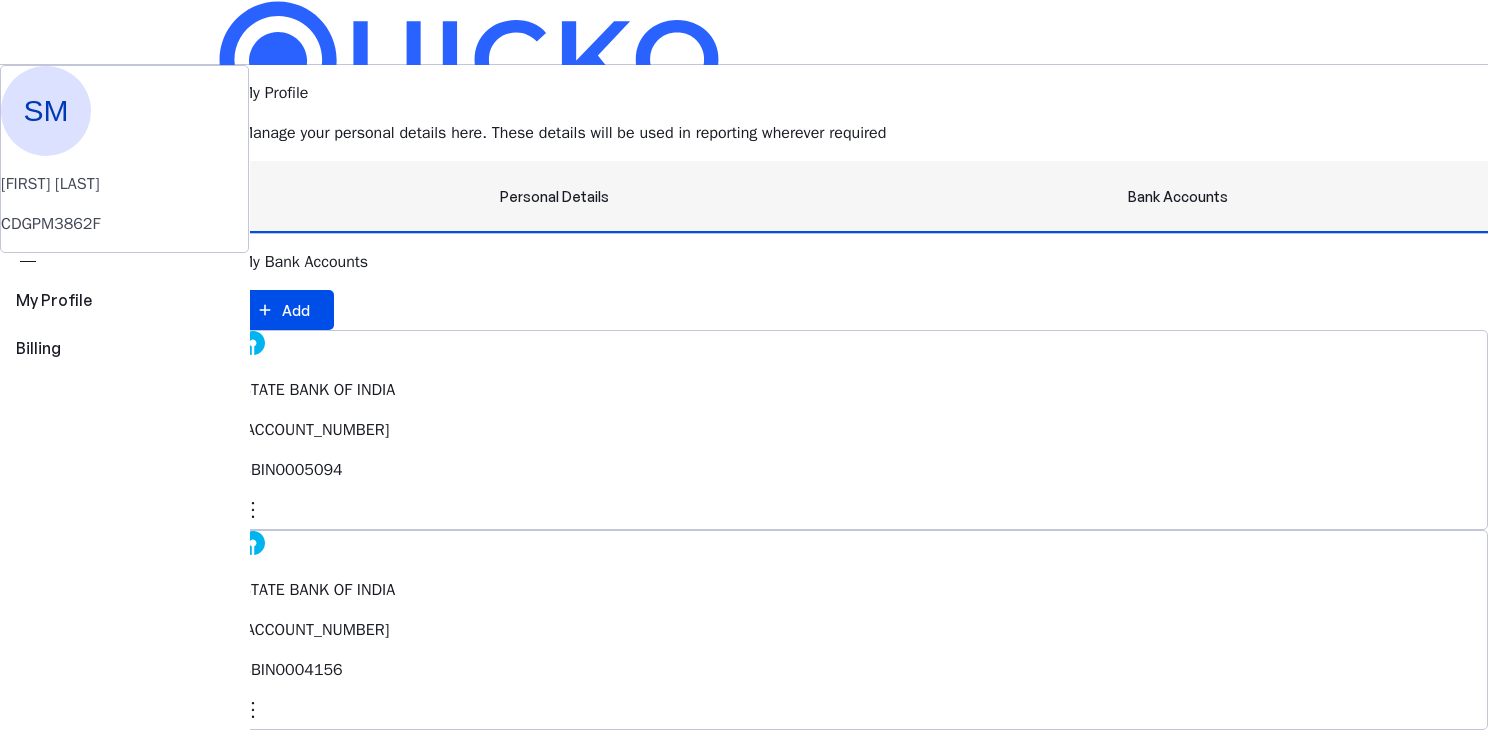 click on "Personal Details" at bounding box center [554, 197] 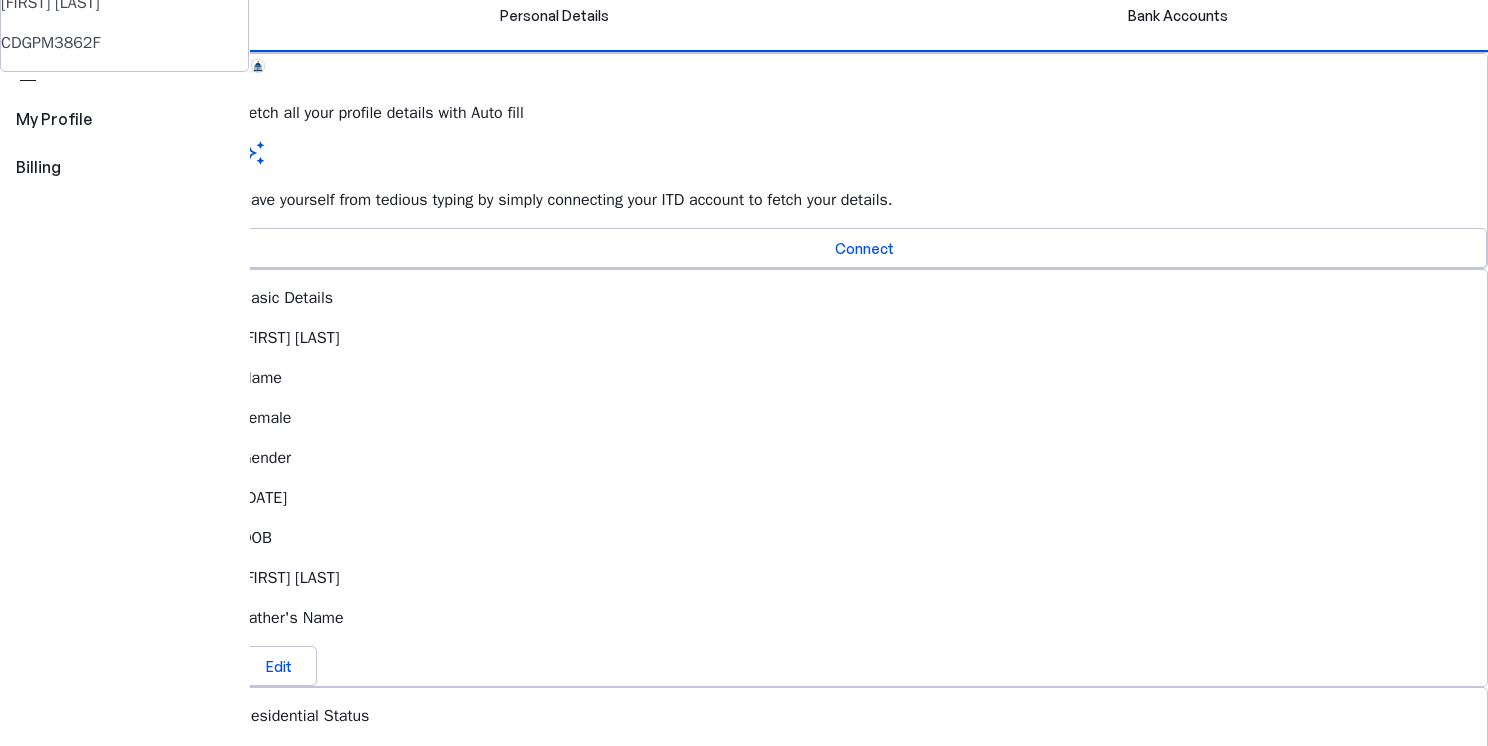scroll, scrollTop: 0, scrollLeft: 0, axis: both 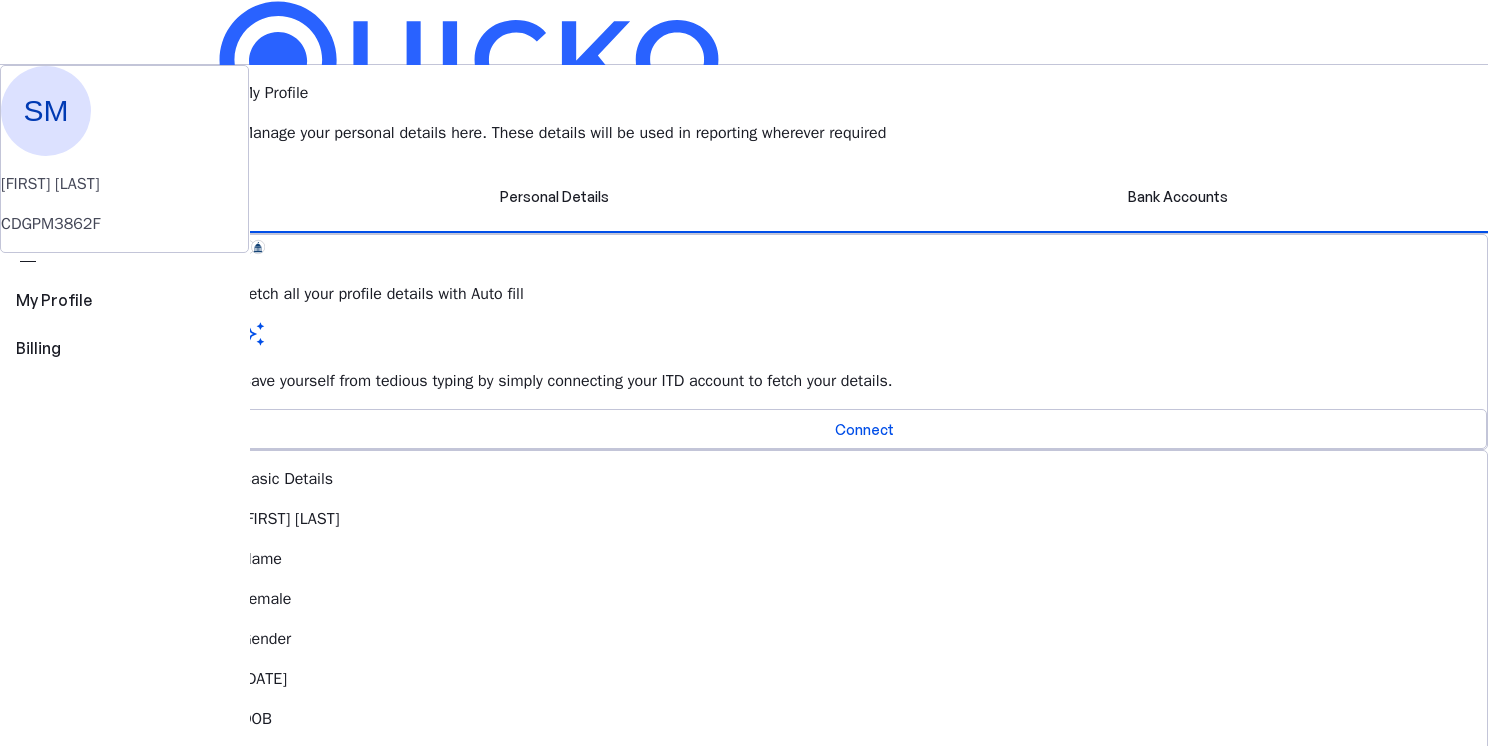 click on "arrow_drop_down" at bounding box center (216, 536) 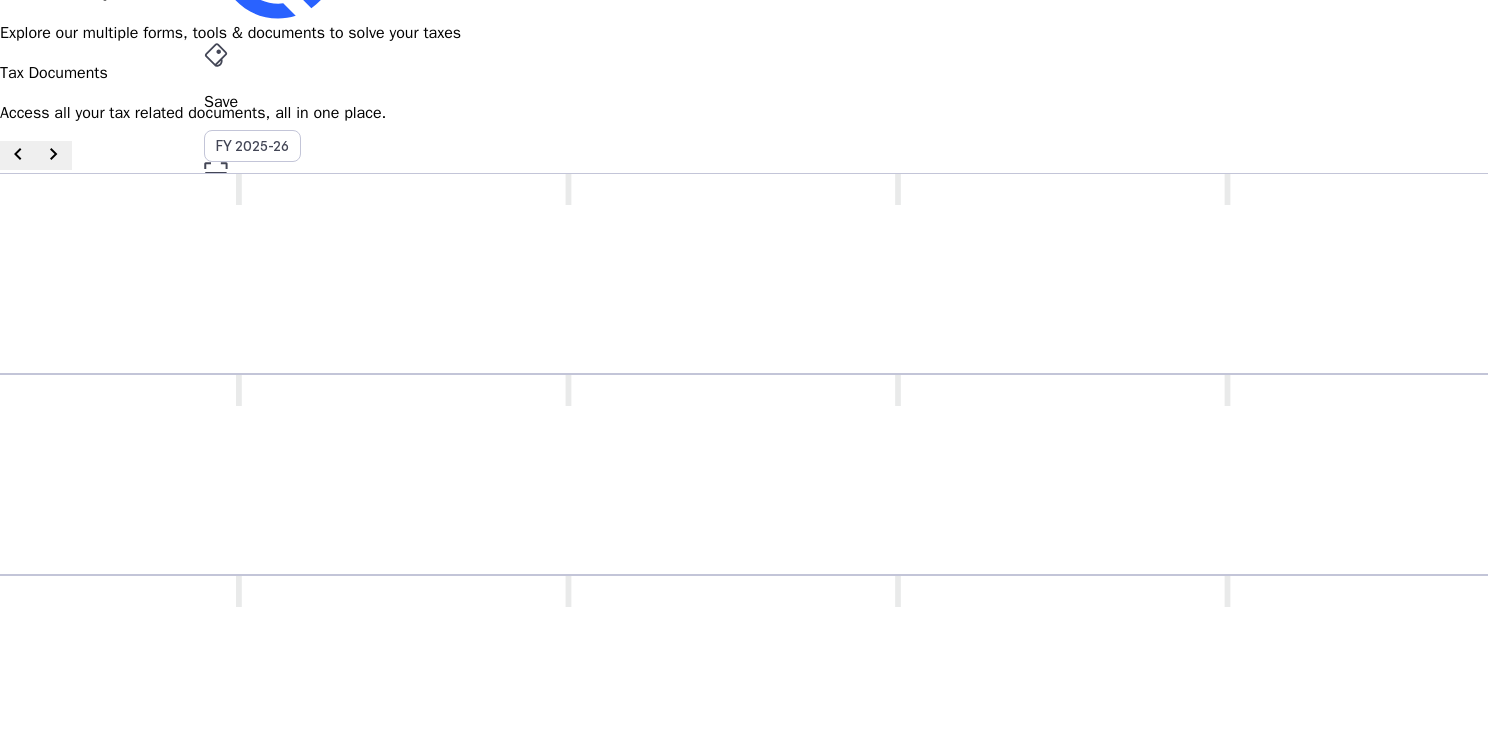 scroll, scrollTop: 0, scrollLeft: 0, axis: both 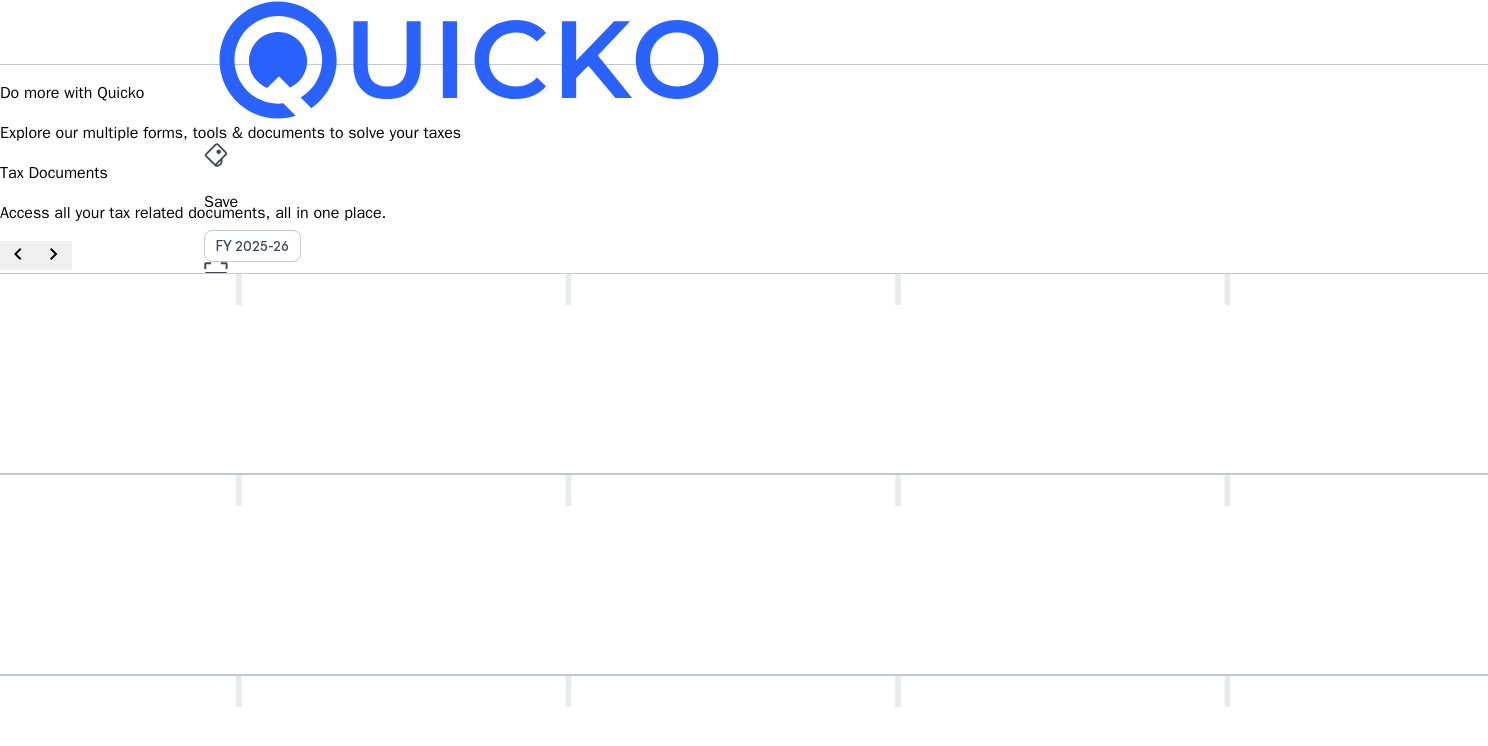 click on "chevron_right" at bounding box center (54, 254) 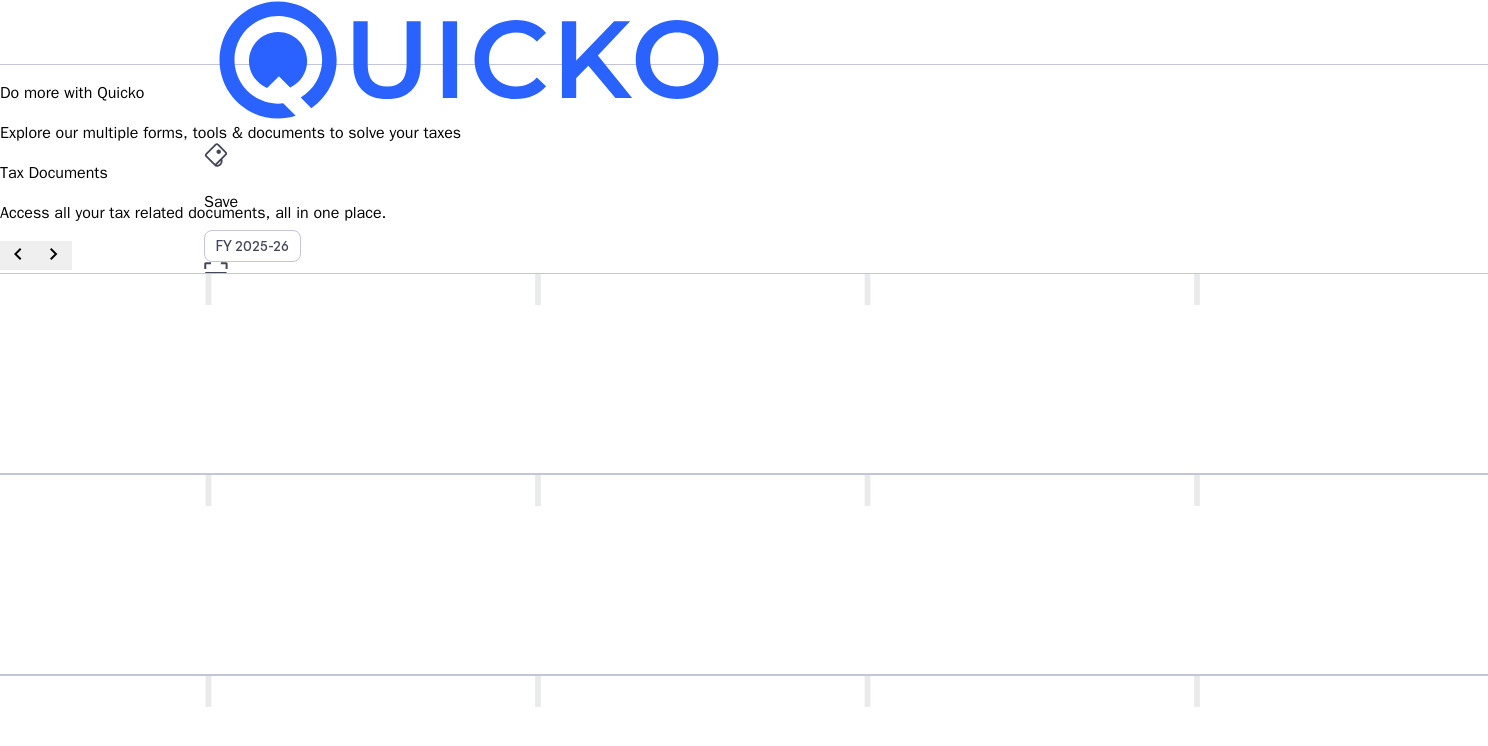 click on "chevron_right" at bounding box center (54, 254) 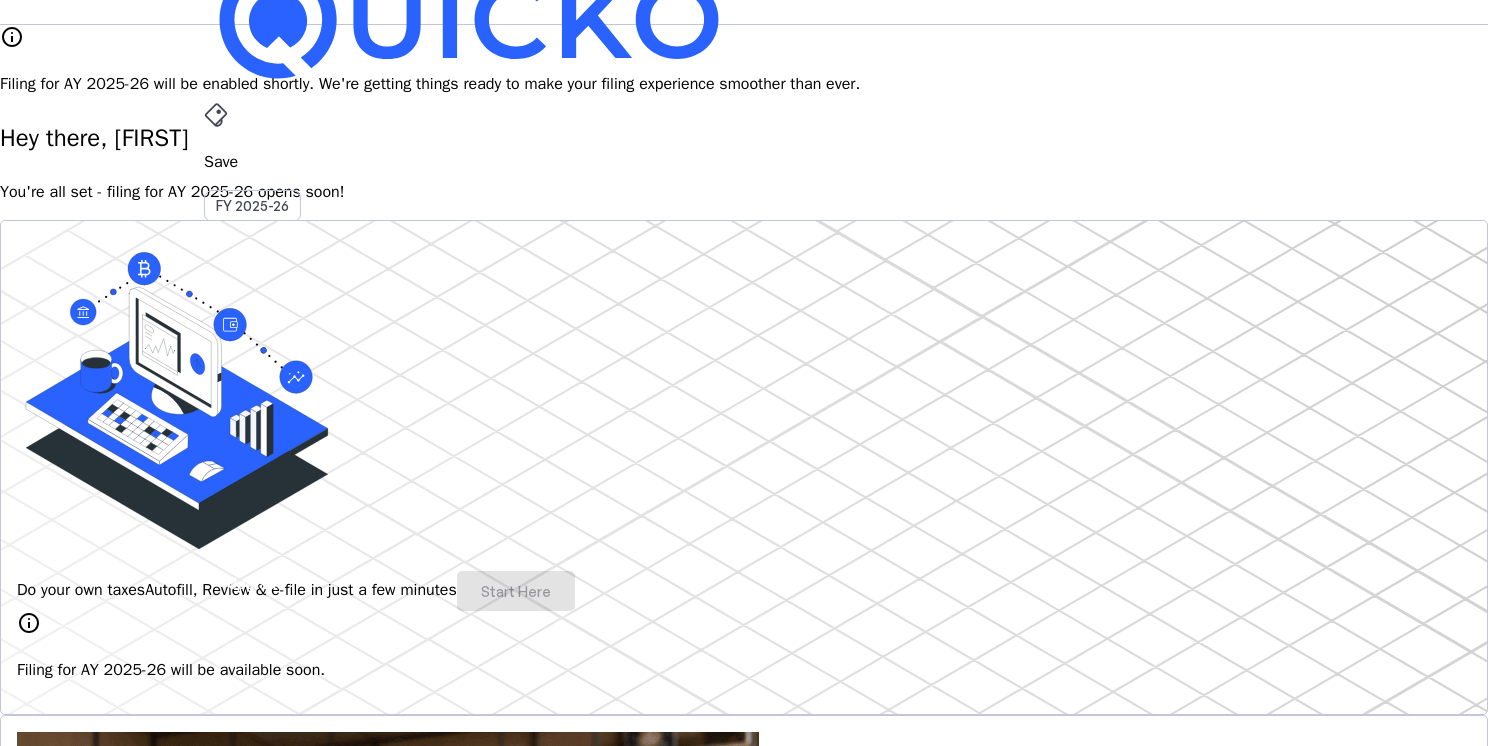 scroll, scrollTop: 0, scrollLeft: 0, axis: both 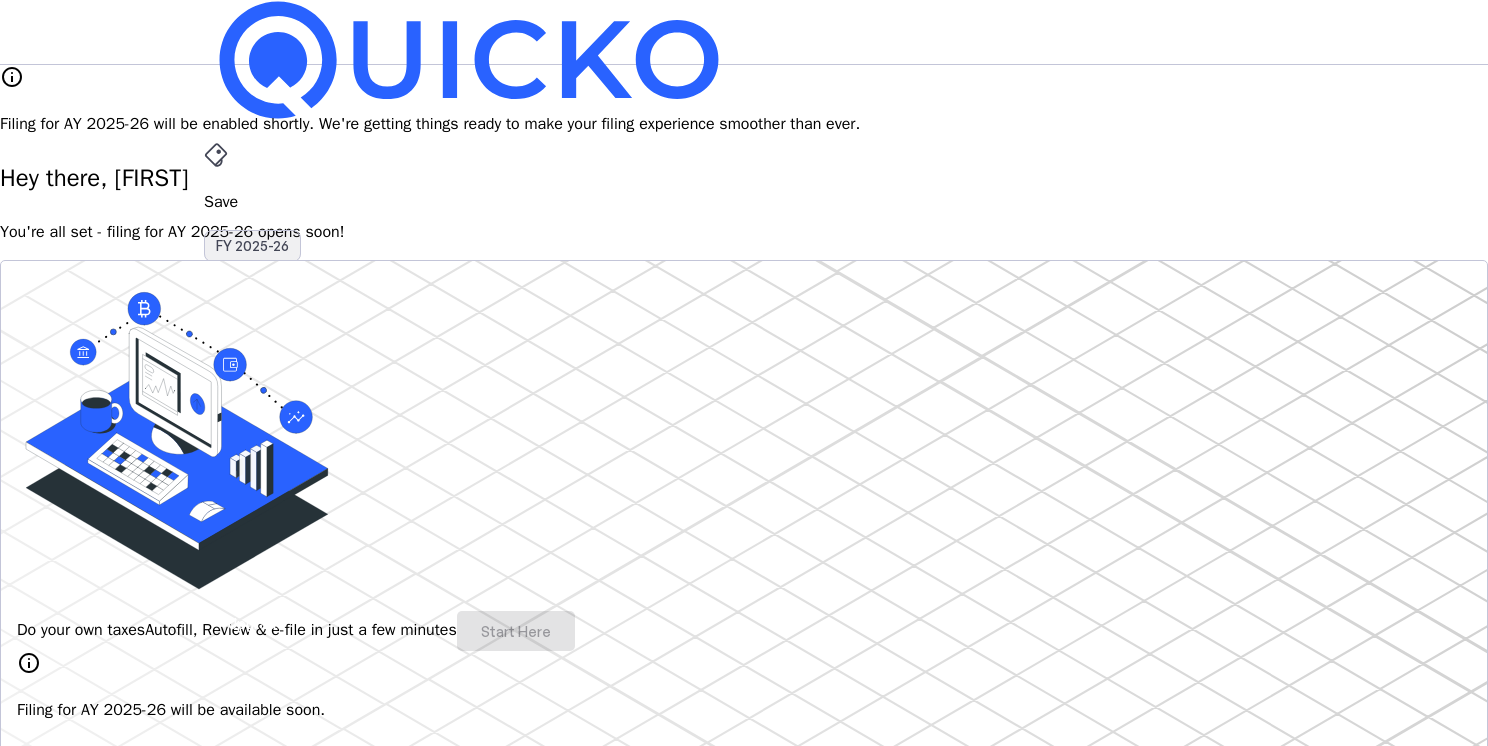 click on "FY 2025-26" at bounding box center [252, 246] 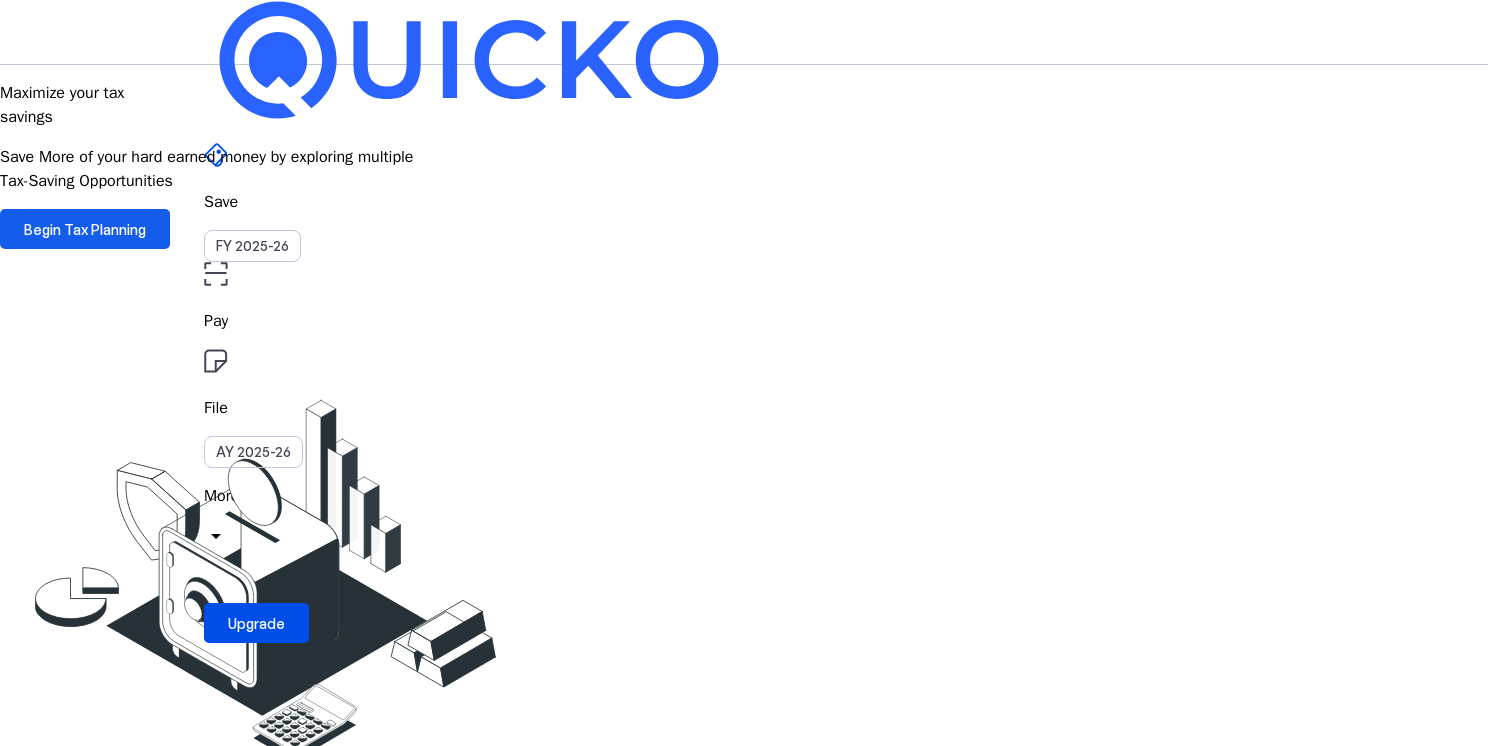 click at bounding box center [85, 229] 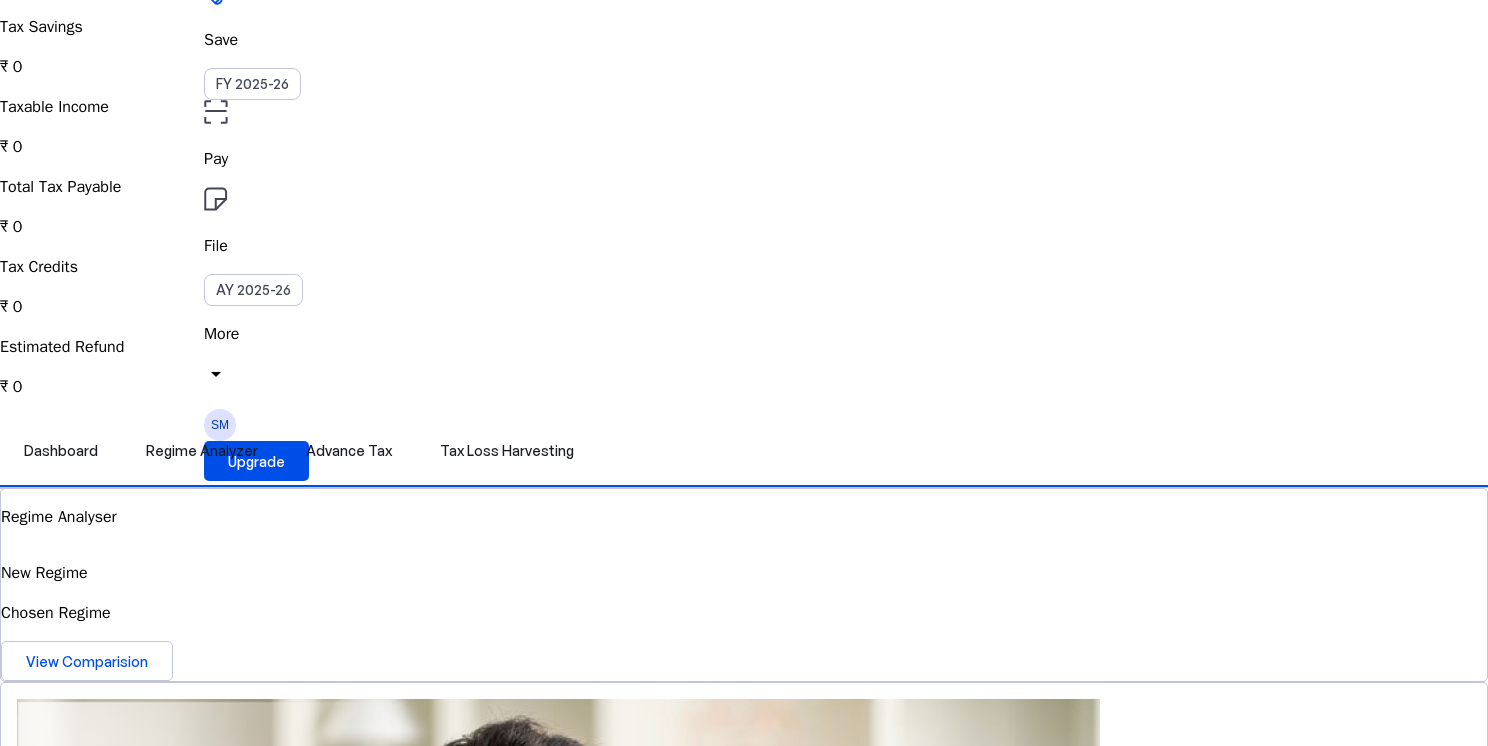 scroll, scrollTop: 0, scrollLeft: 0, axis: both 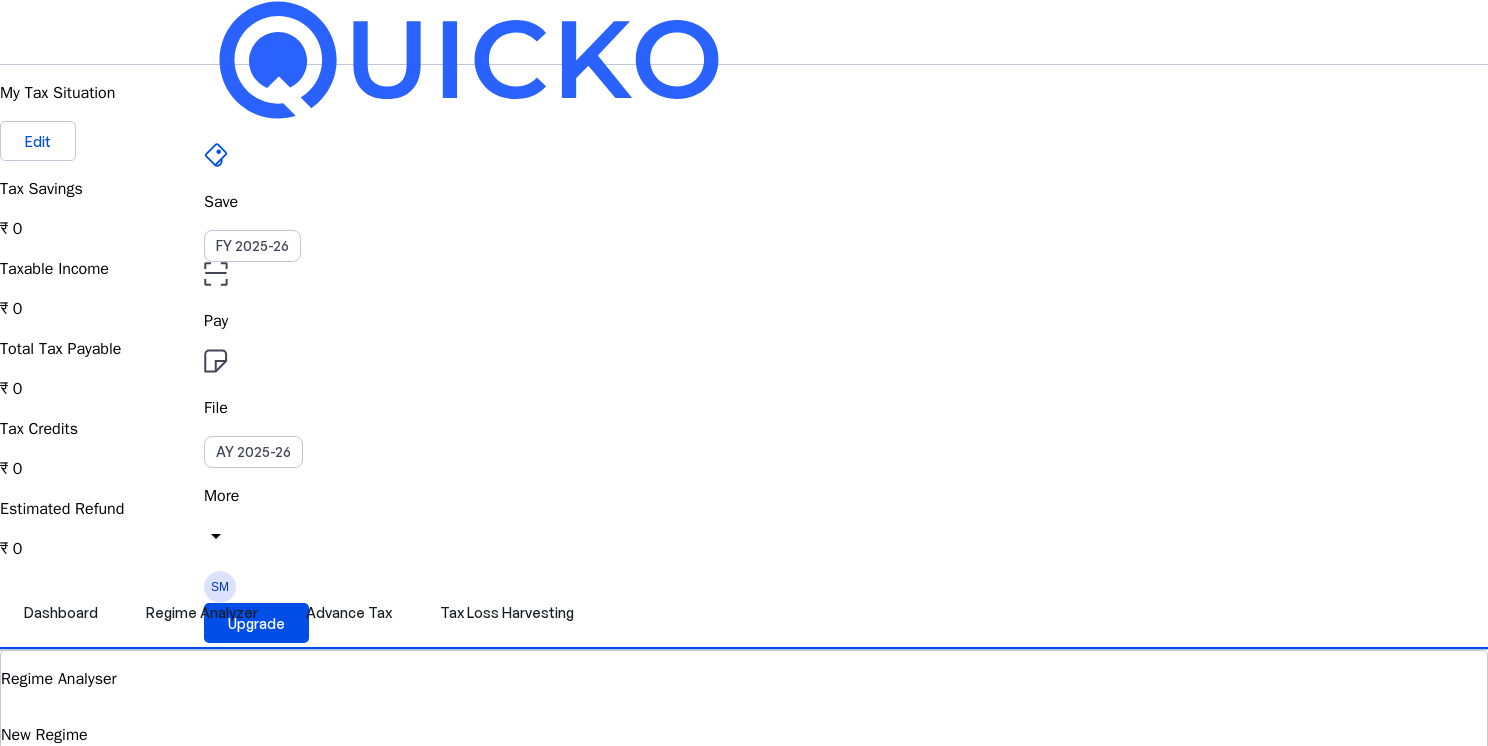 click on "SM" at bounding box center (220, 587) 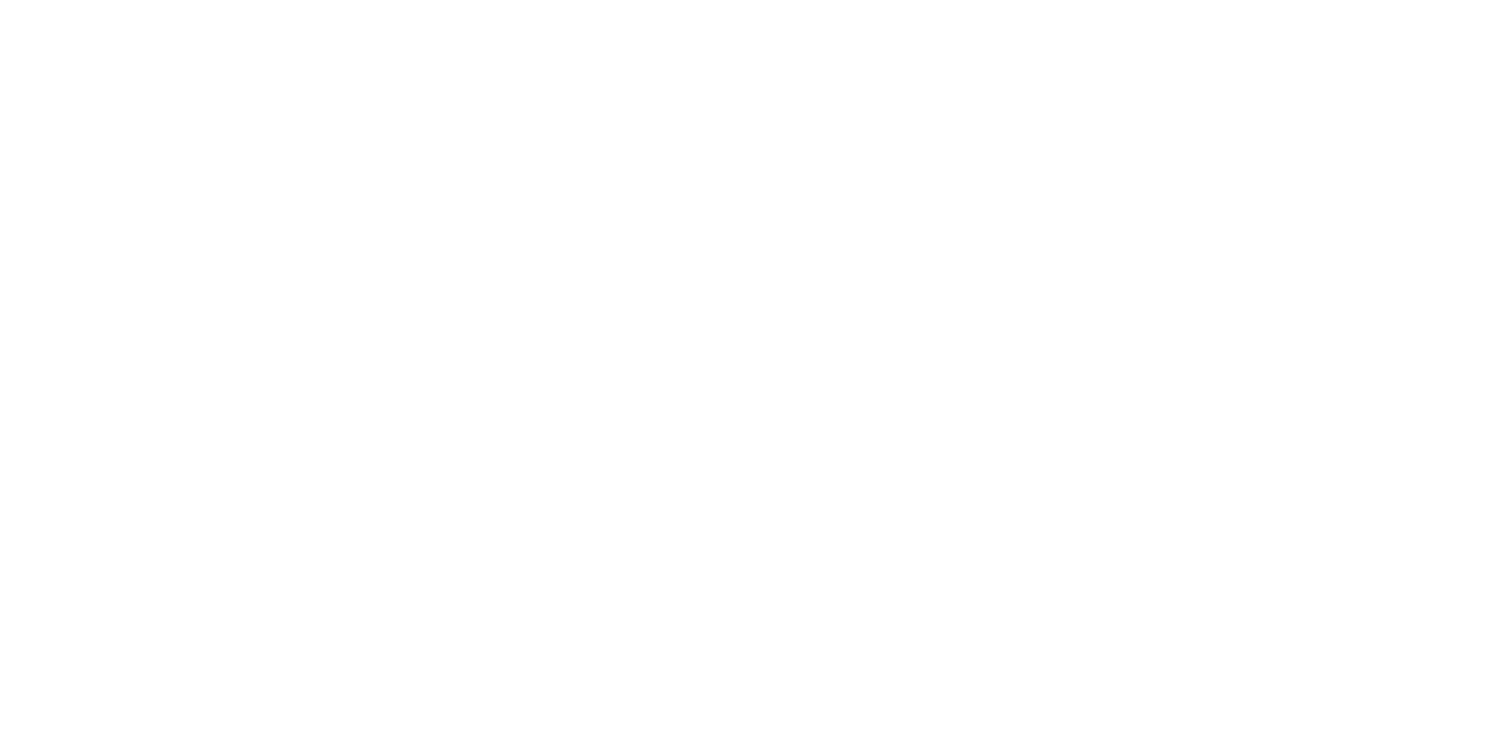 scroll, scrollTop: 0, scrollLeft: 0, axis: both 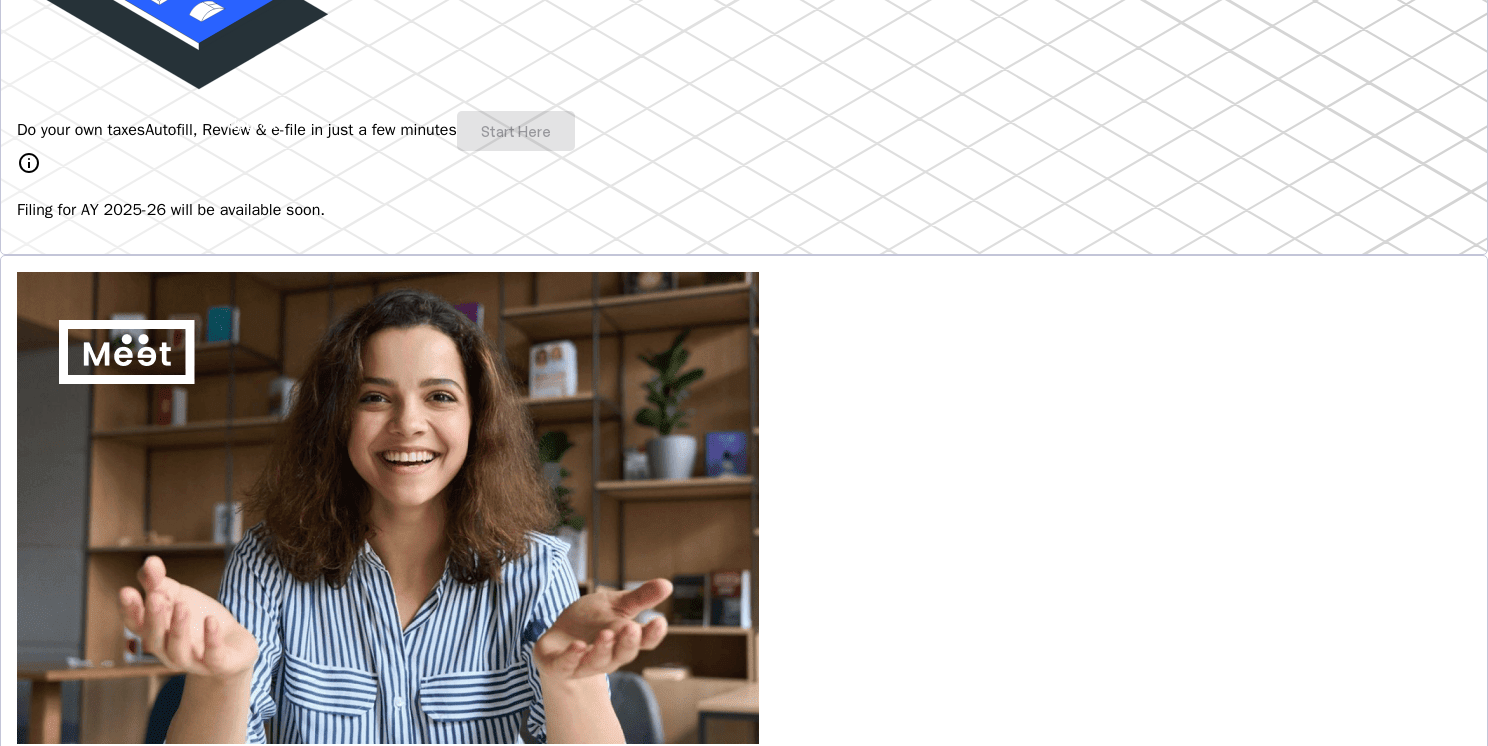 click on "Explore" at bounding box center [67, 850] 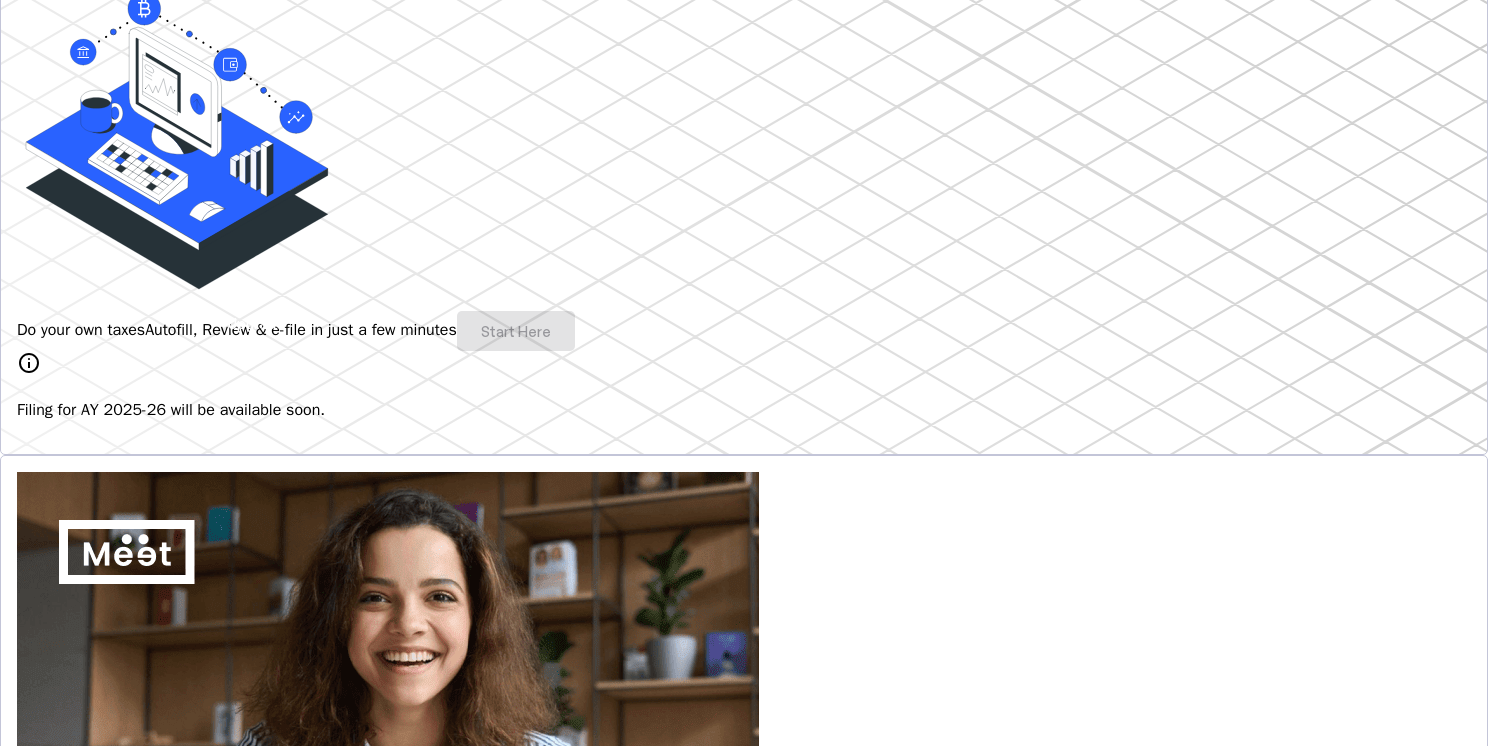 scroll, scrollTop: 0, scrollLeft: 0, axis: both 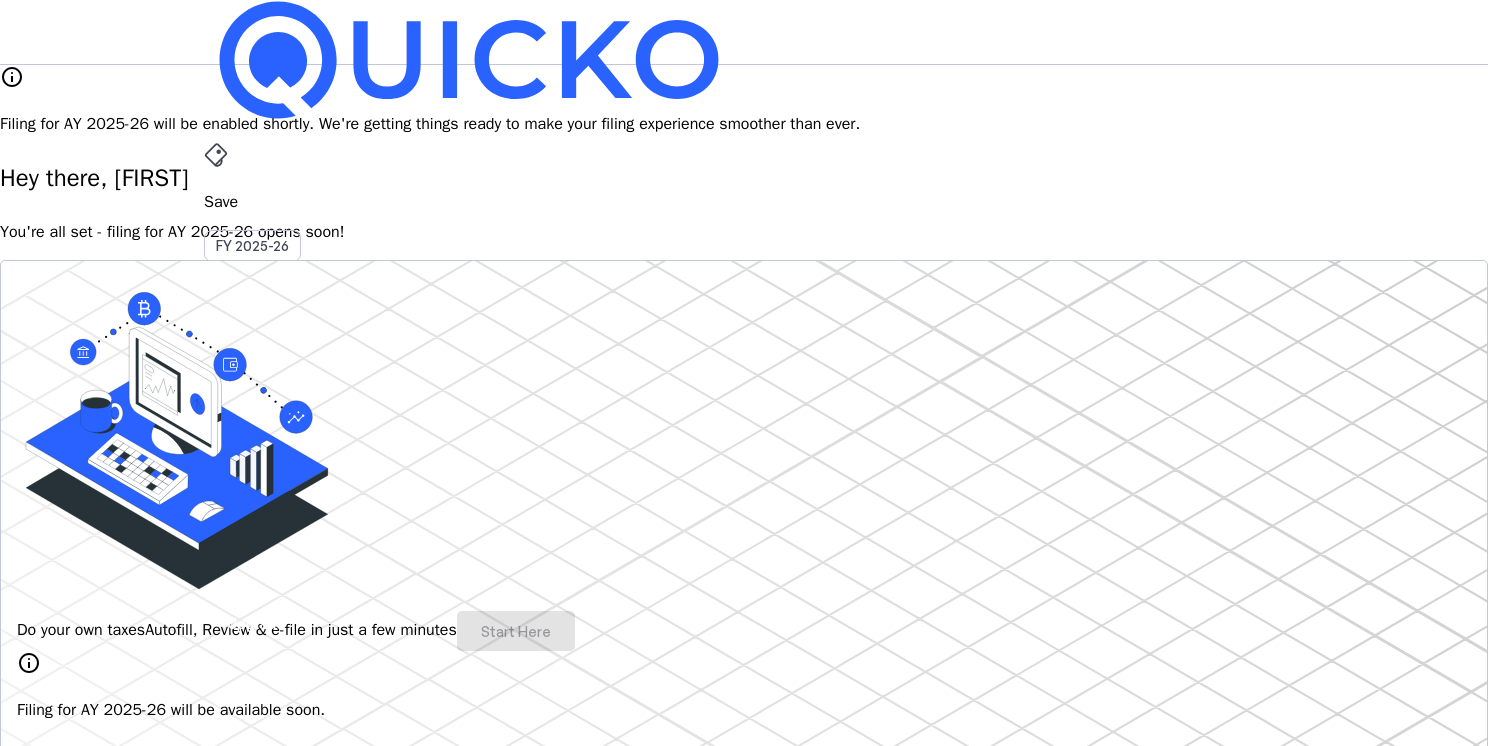 click at bounding box center (256, 623) 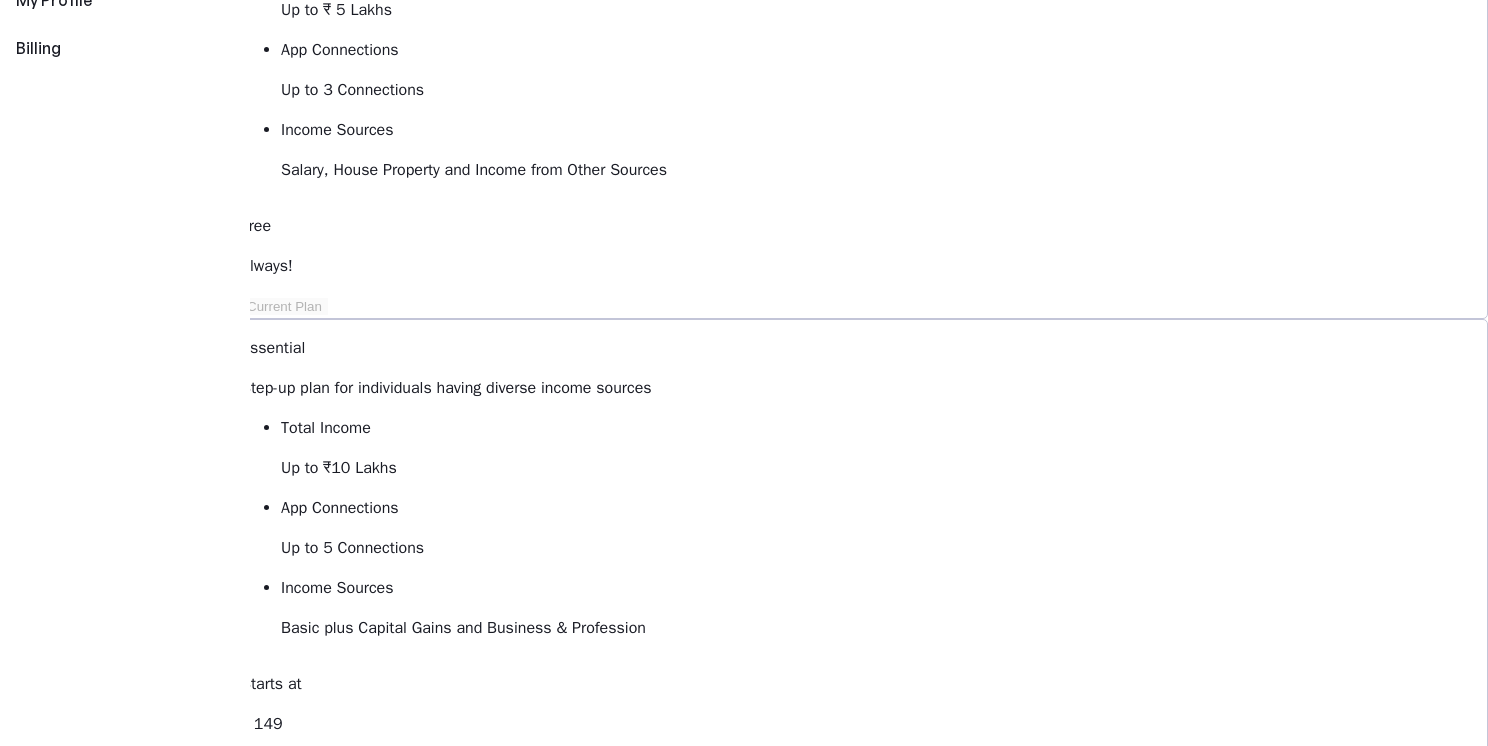 scroll, scrollTop: 500, scrollLeft: 0, axis: vertical 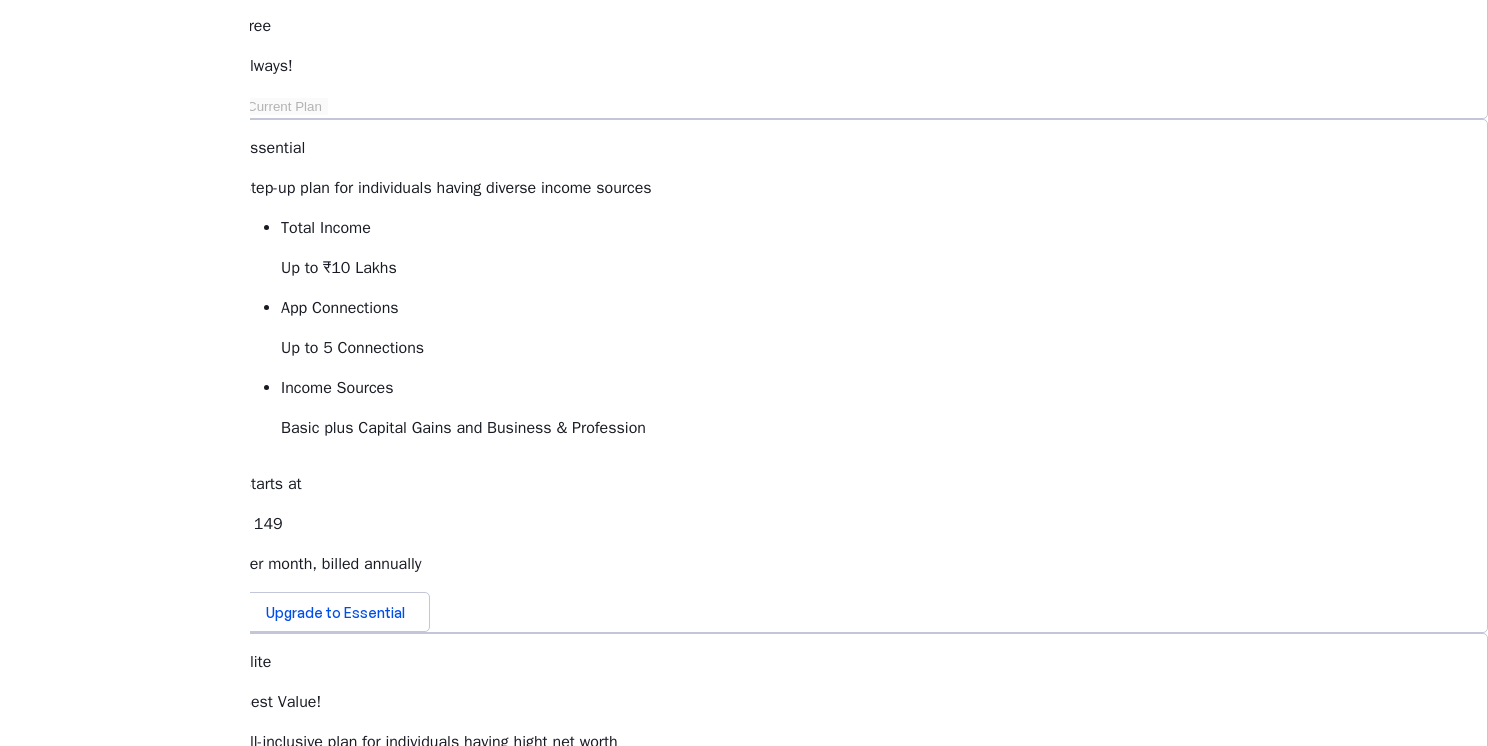 click on "Access & download all your bills here" at bounding box center (864, 1304) 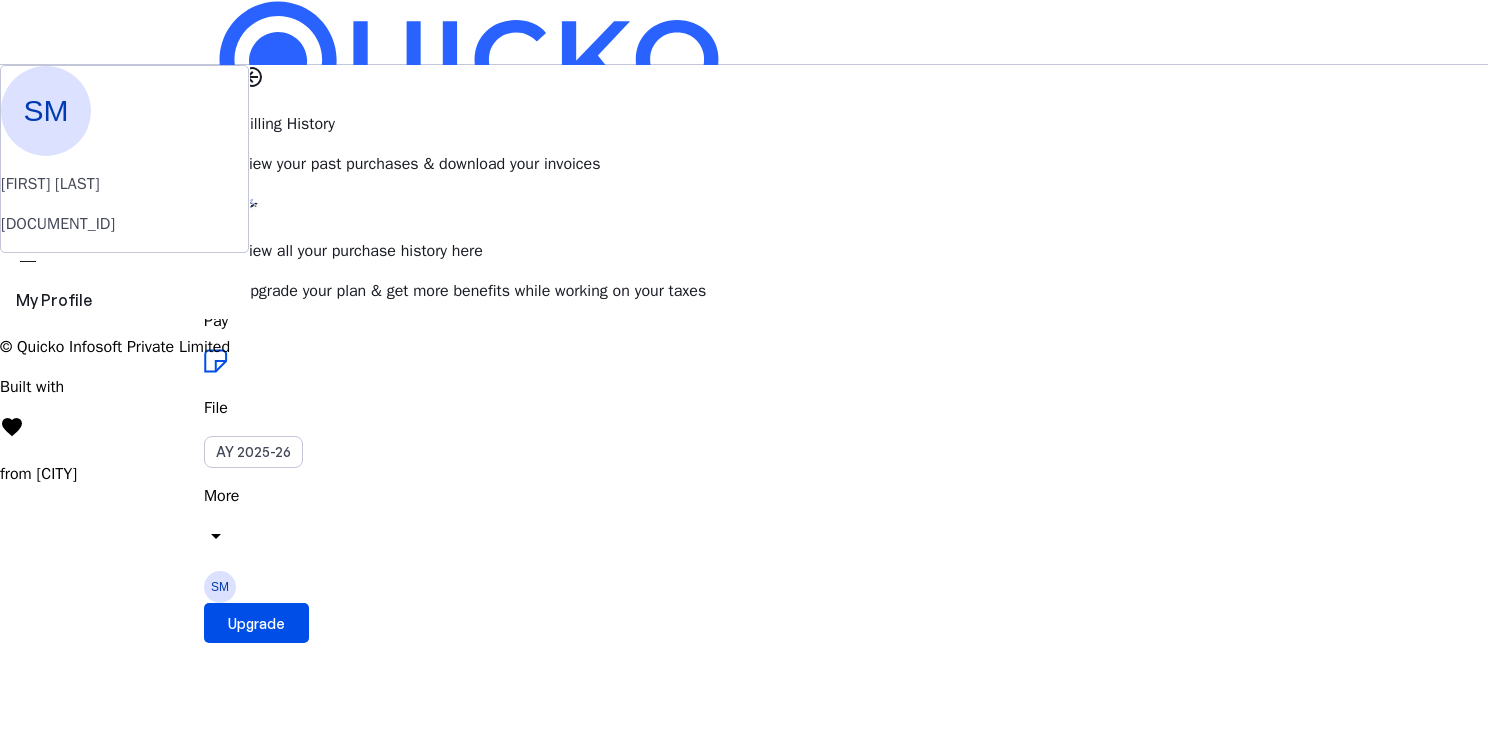 click at bounding box center (252, 77) 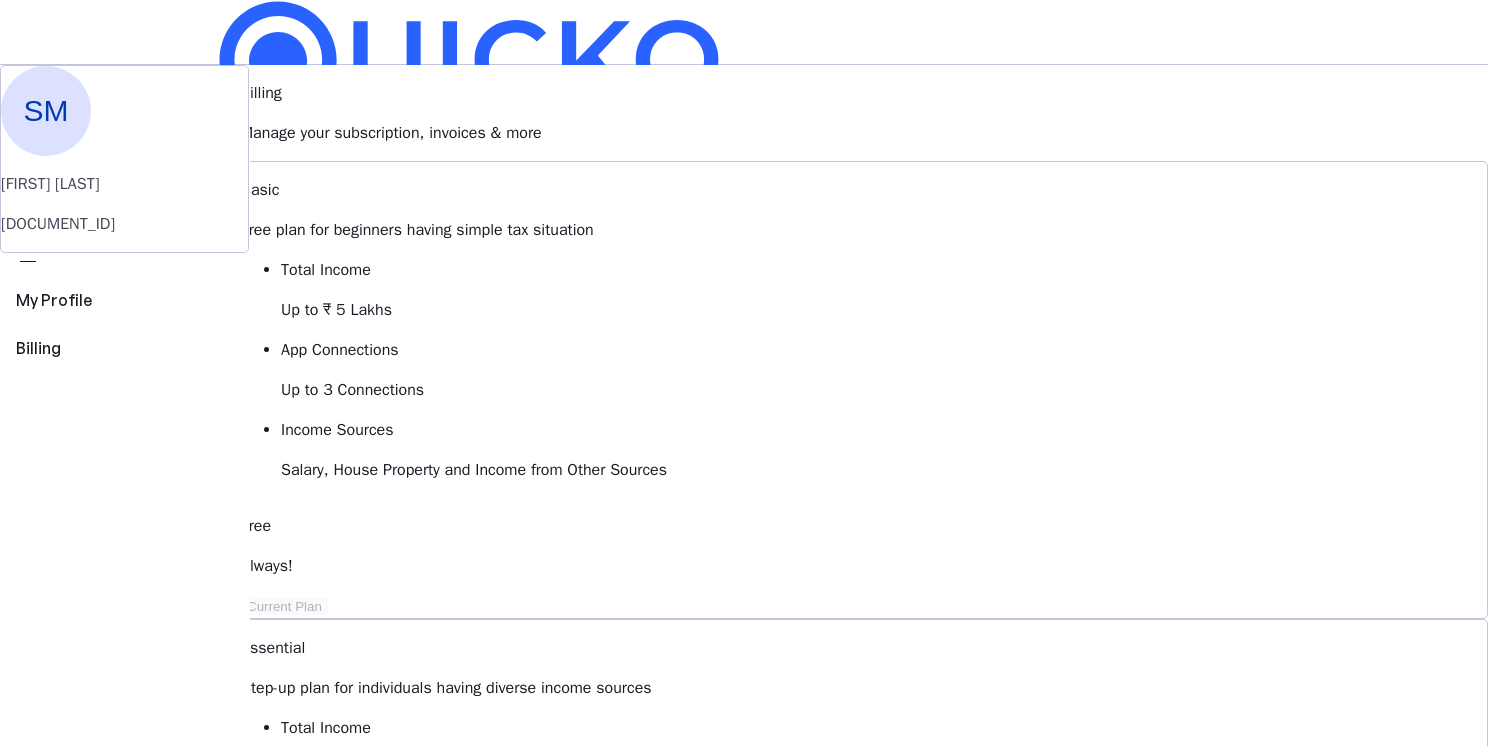 click on "FY 2025-26" at bounding box center (252, 246) 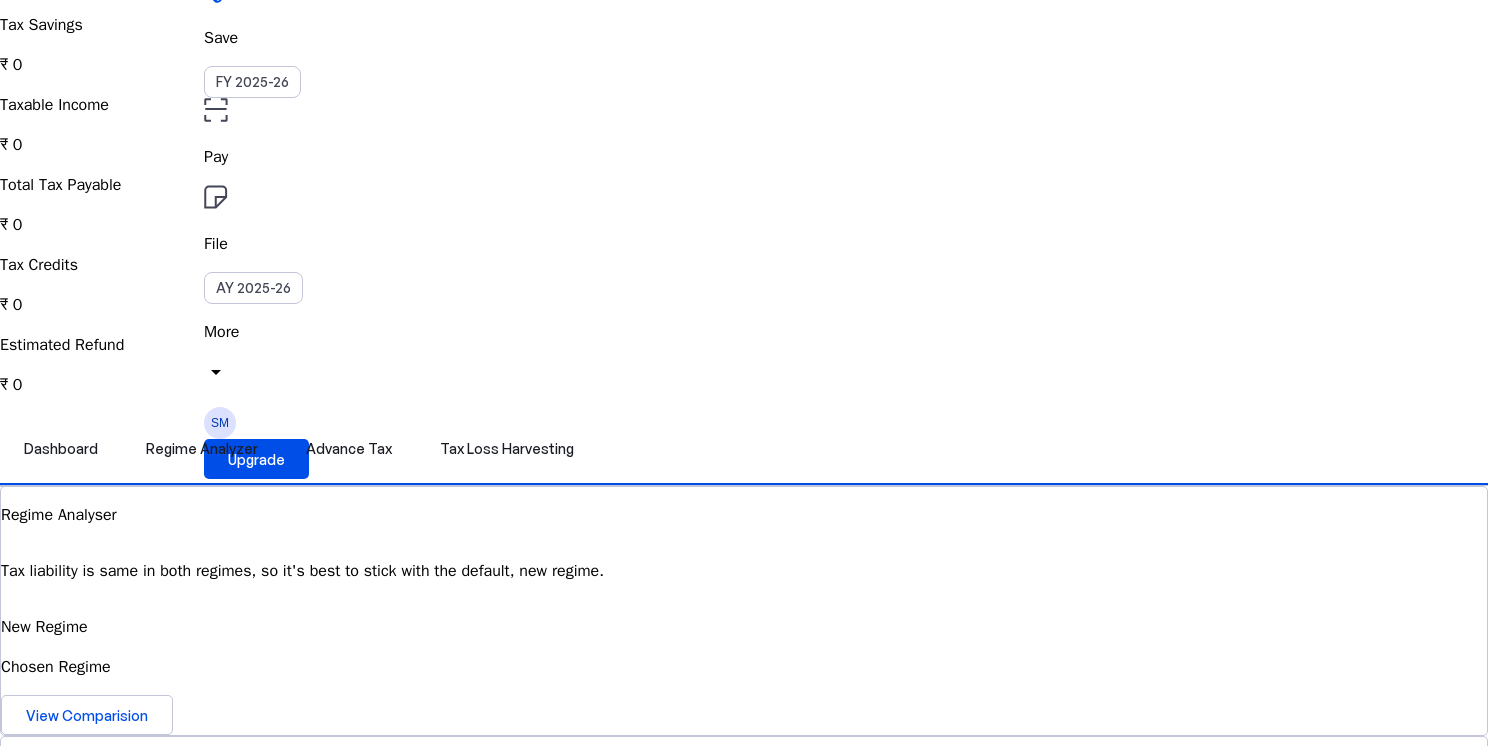 scroll, scrollTop: 200, scrollLeft: 0, axis: vertical 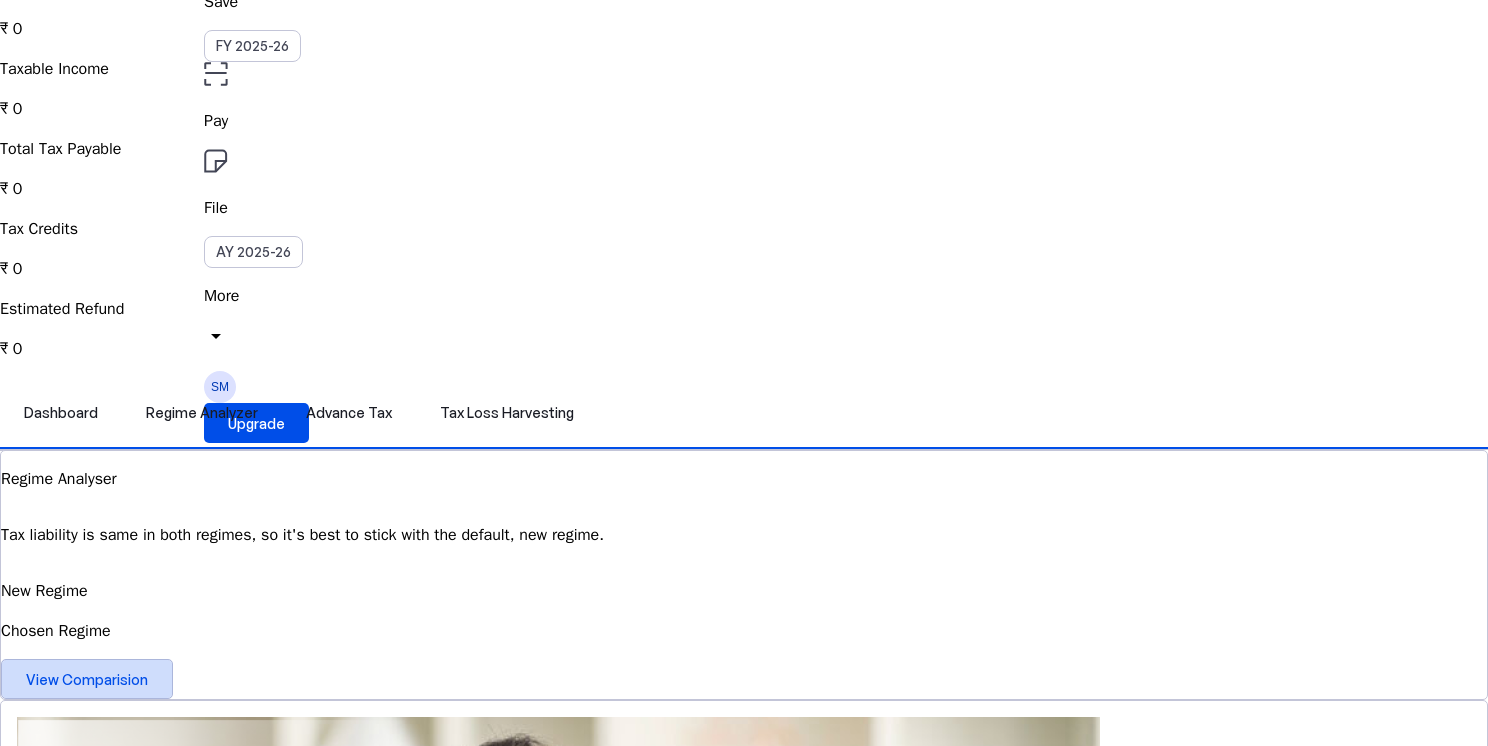 click on "View Comparision" at bounding box center [87, 679] 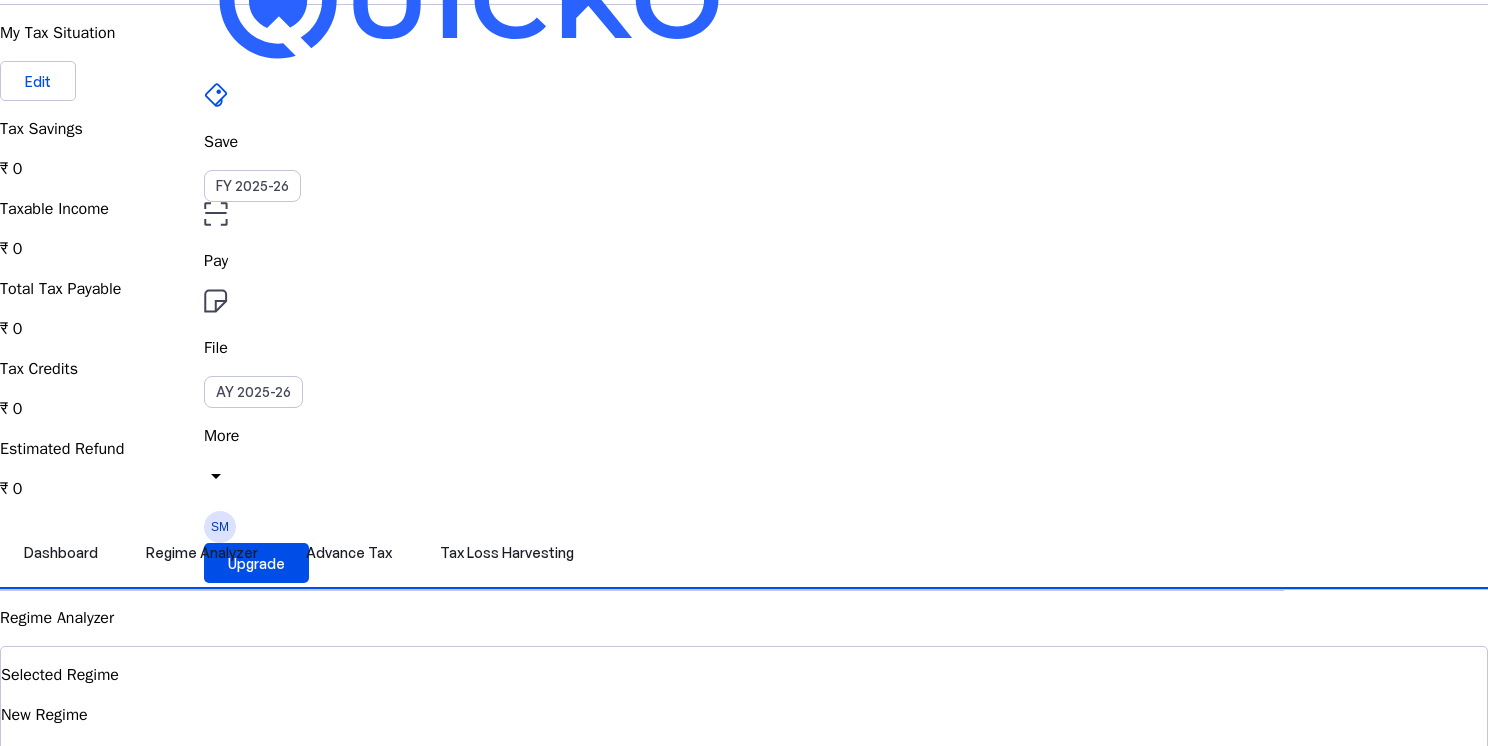 scroll, scrollTop: 0, scrollLeft: 0, axis: both 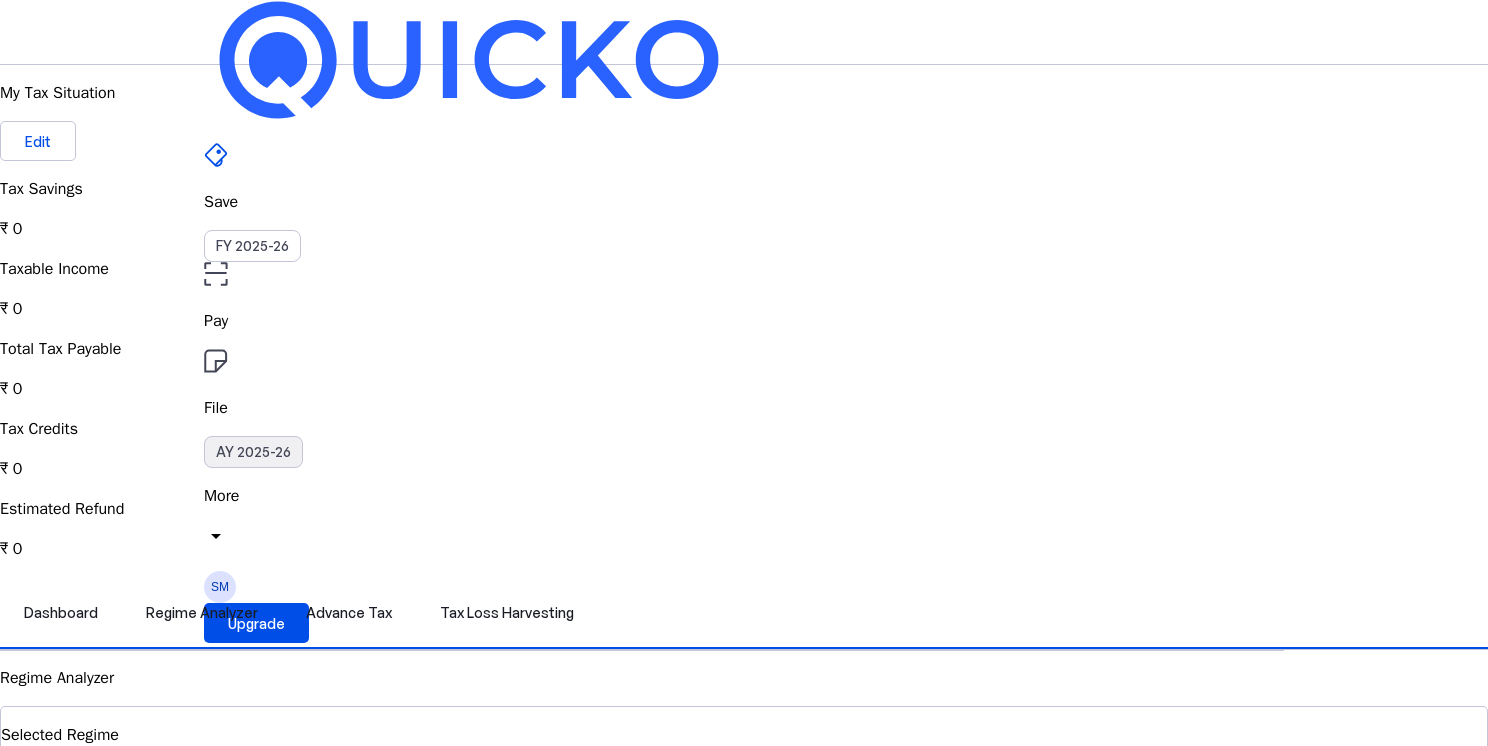 click on "AY 2025-26" at bounding box center [253, 452] 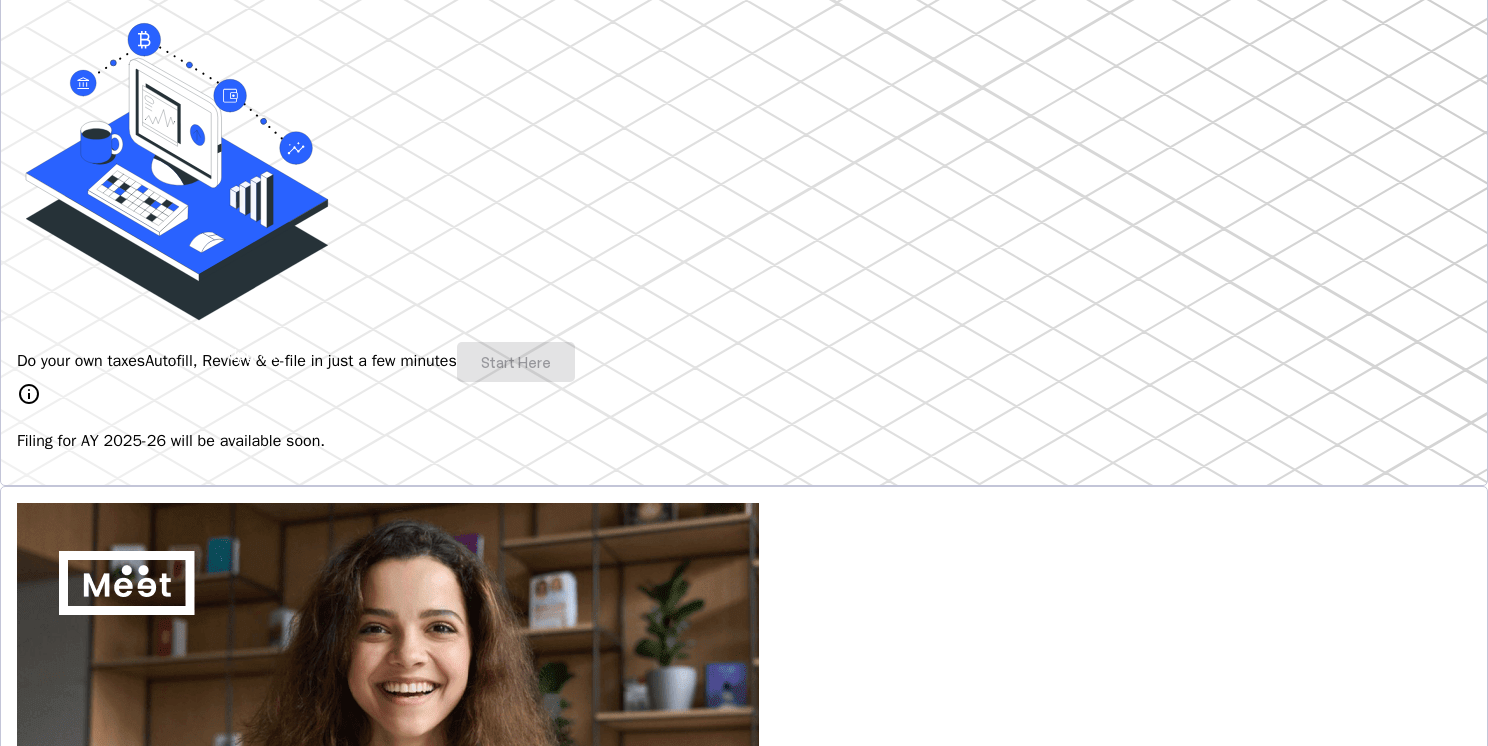 scroll, scrollTop: 300, scrollLeft: 0, axis: vertical 